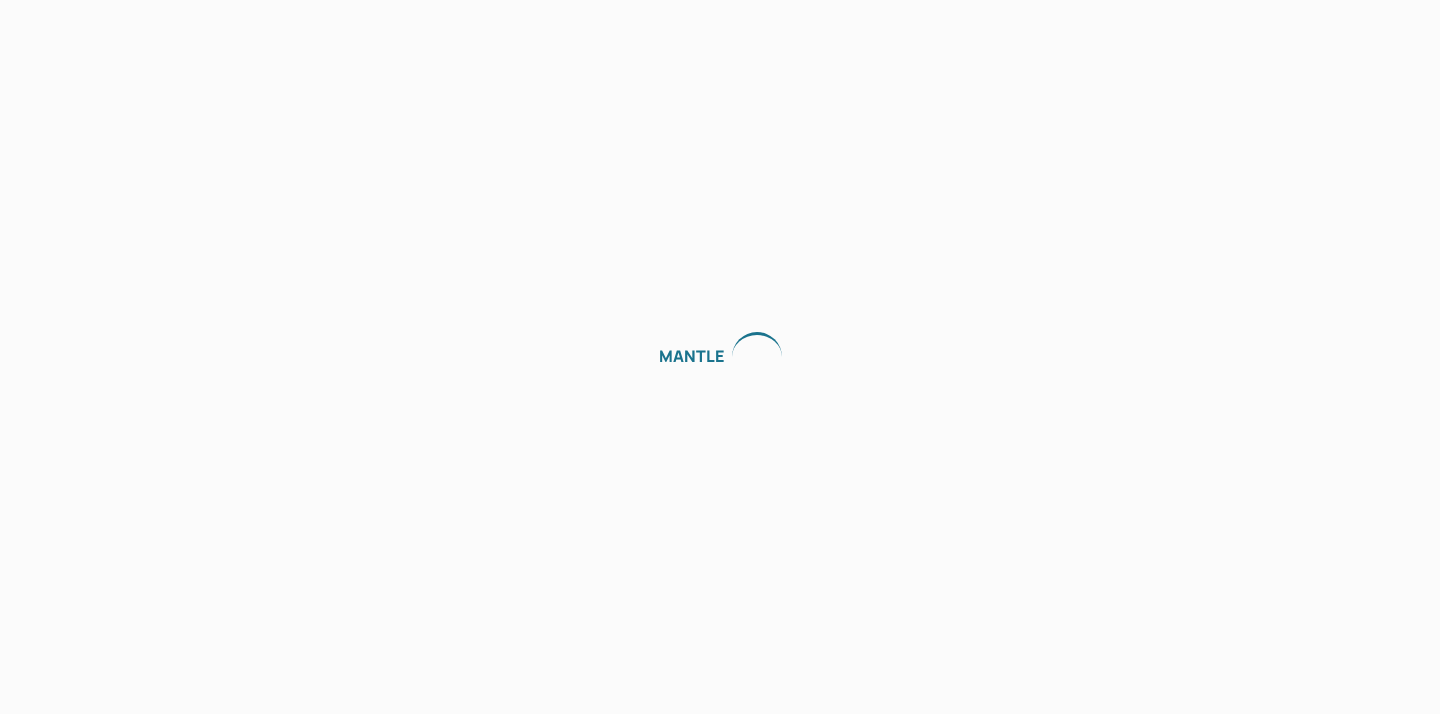scroll, scrollTop: 0, scrollLeft: 0, axis: both 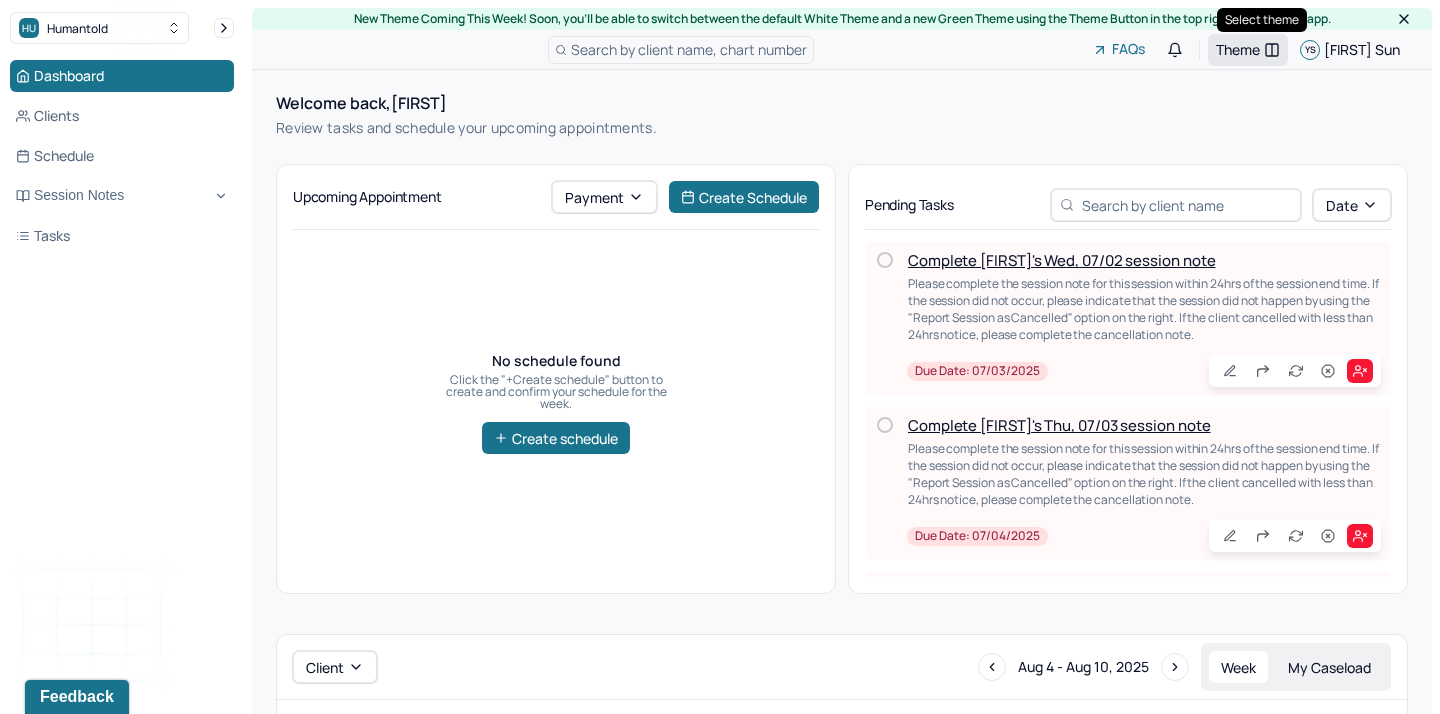click on "Theme" at bounding box center [1238, 49] 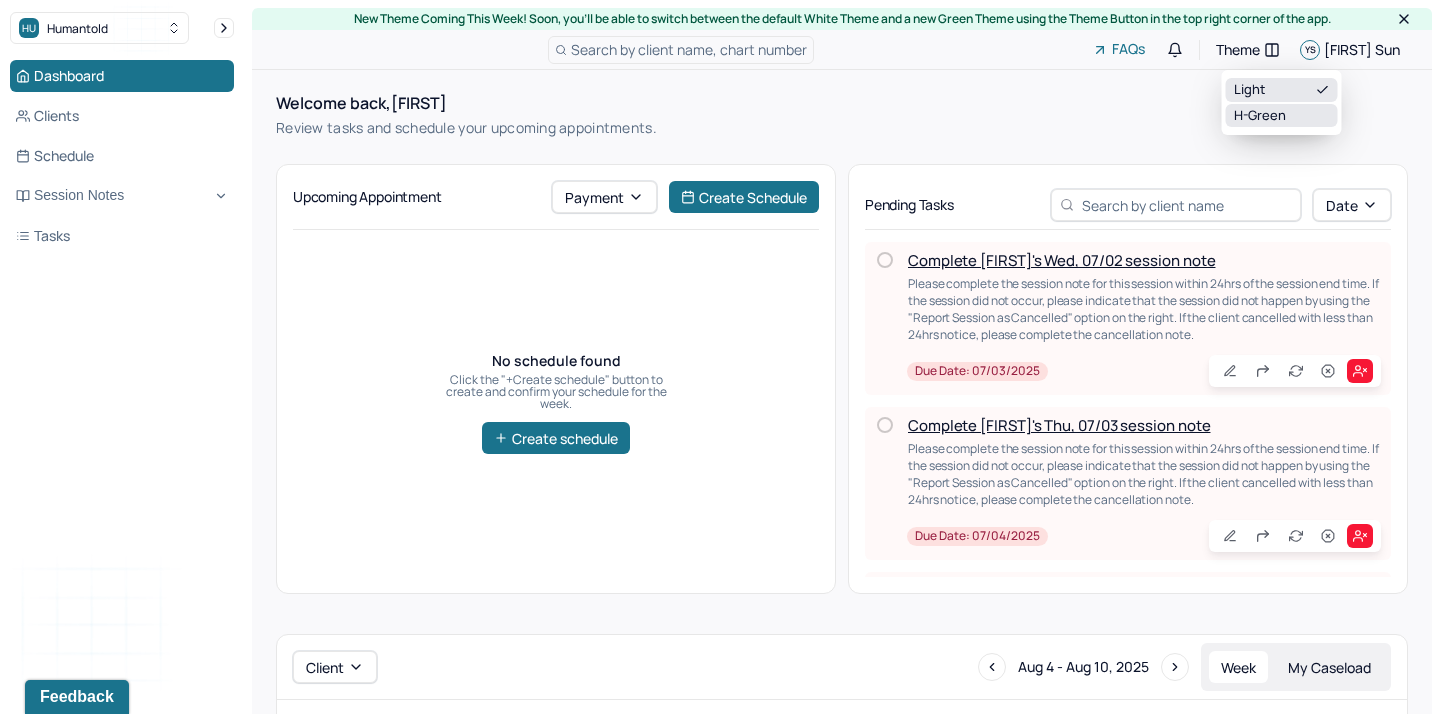 click on "H-green" at bounding box center [1282, 116] 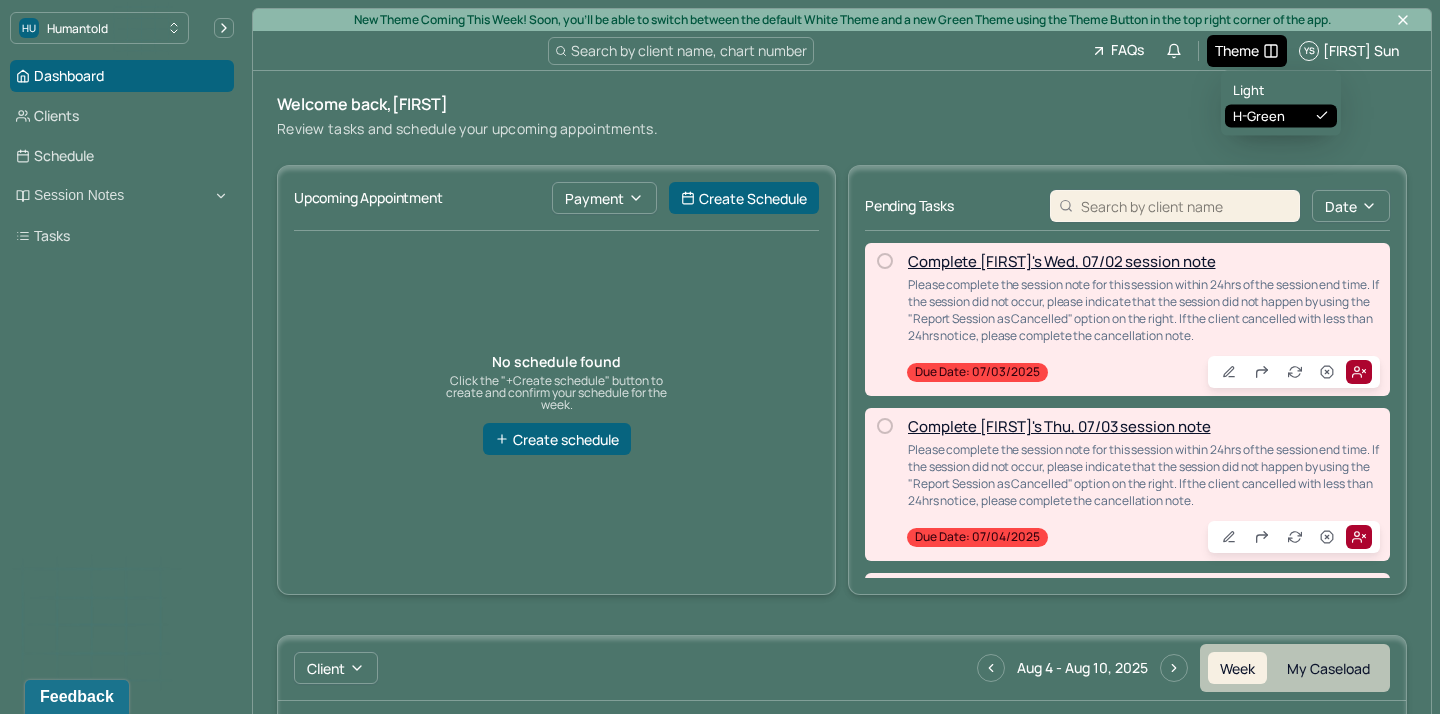 click on "Theme" at bounding box center [1237, 50] 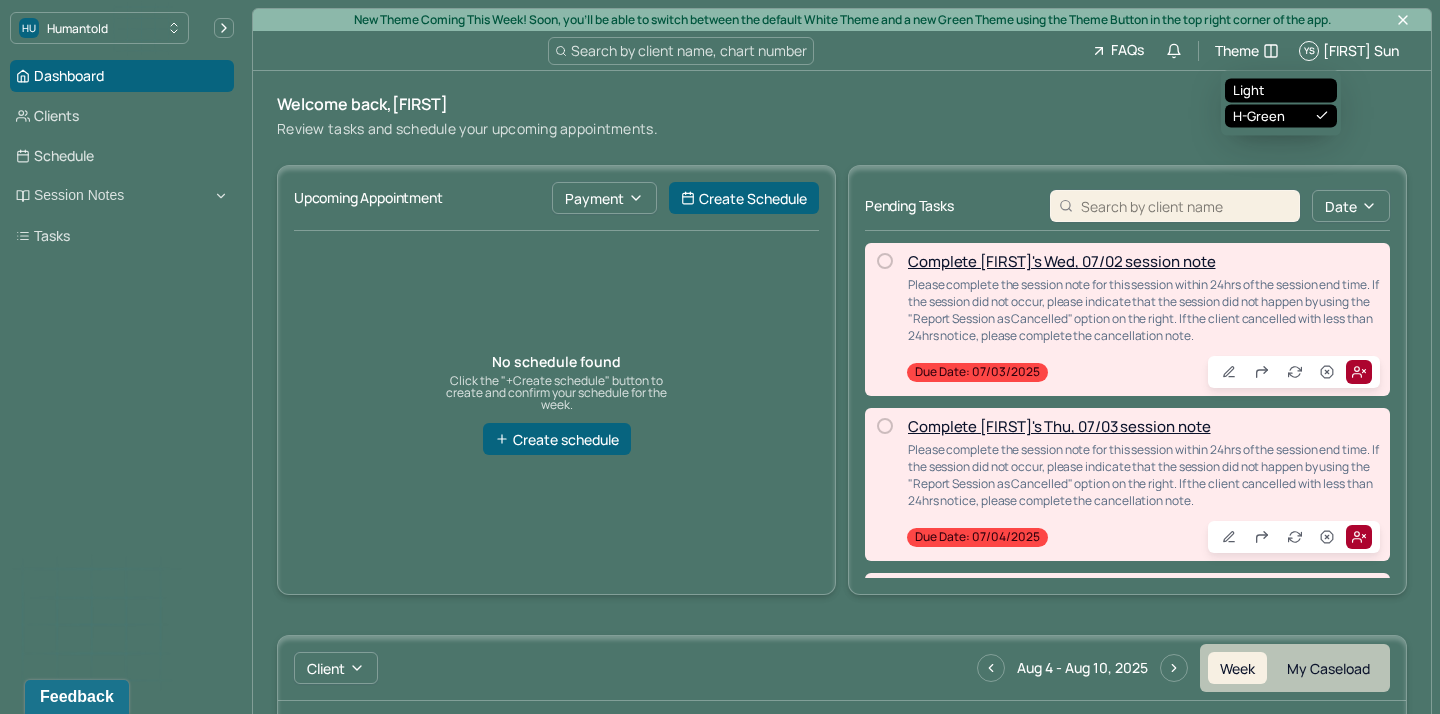 click on "Light" at bounding box center [1281, 91] 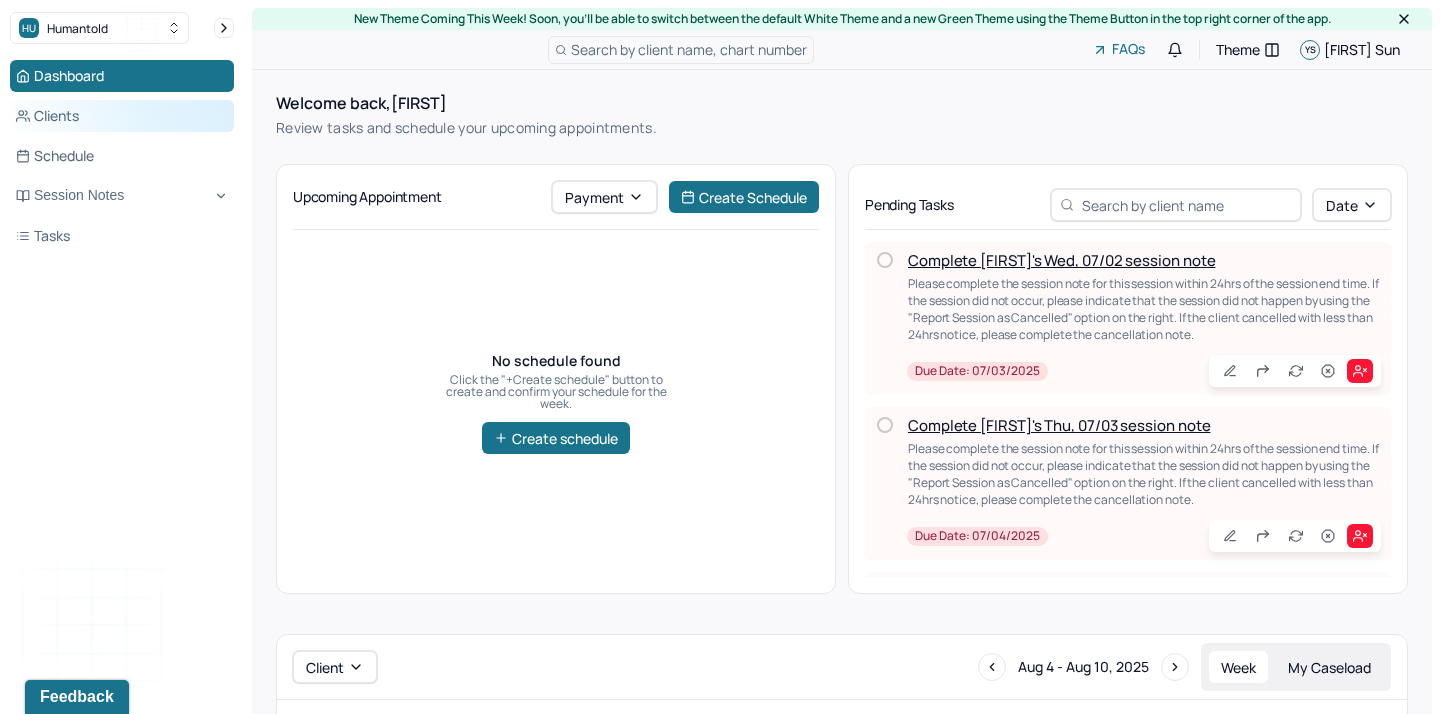 click on "Clients" at bounding box center [122, 116] 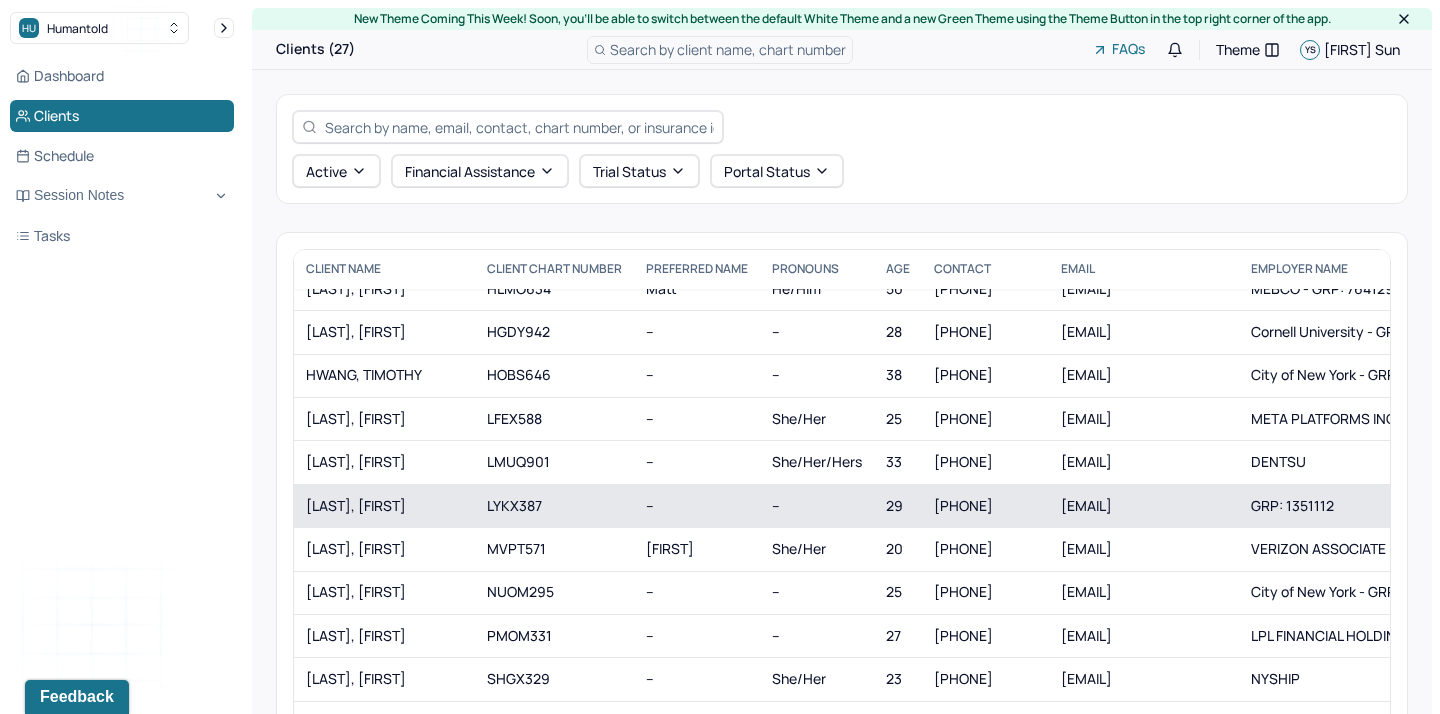 scroll, scrollTop: 0, scrollLeft: 0, axis: both 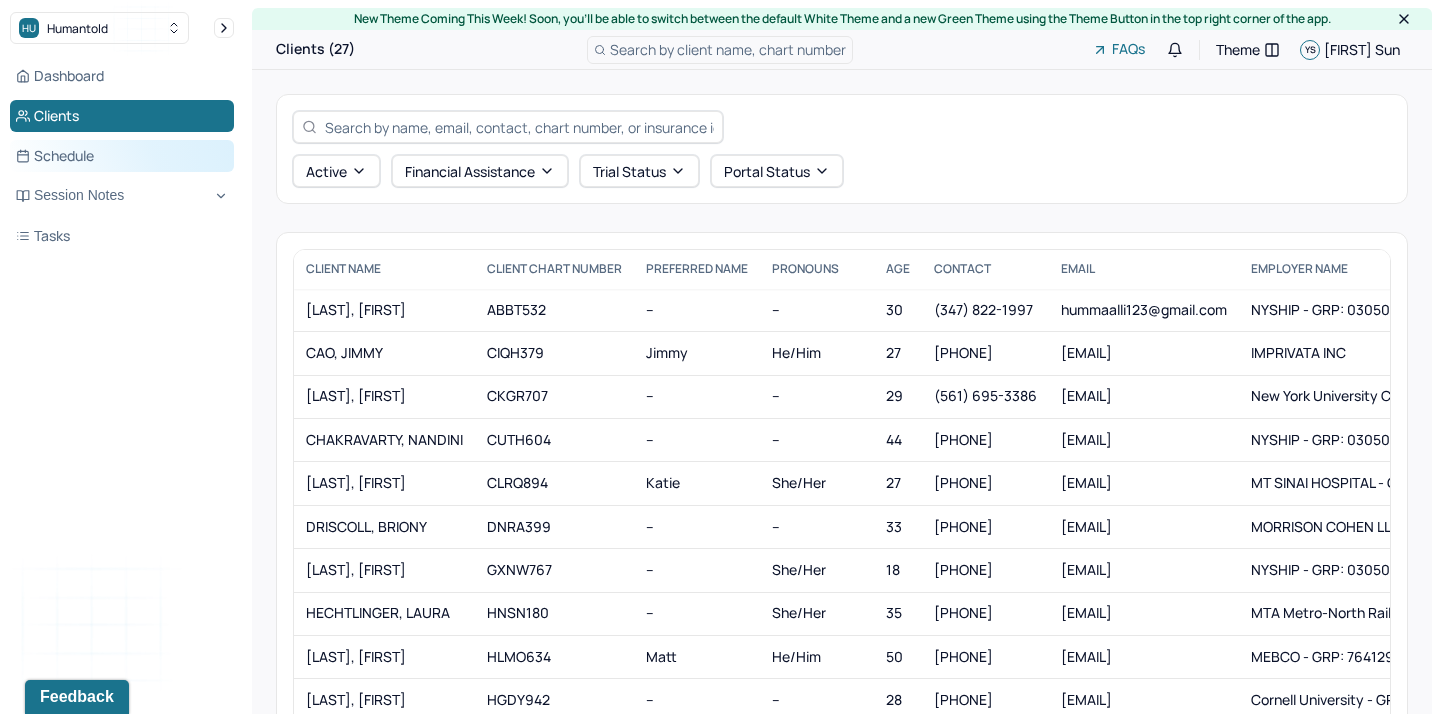 click on "Schedule" at bounding box center (122, 156) 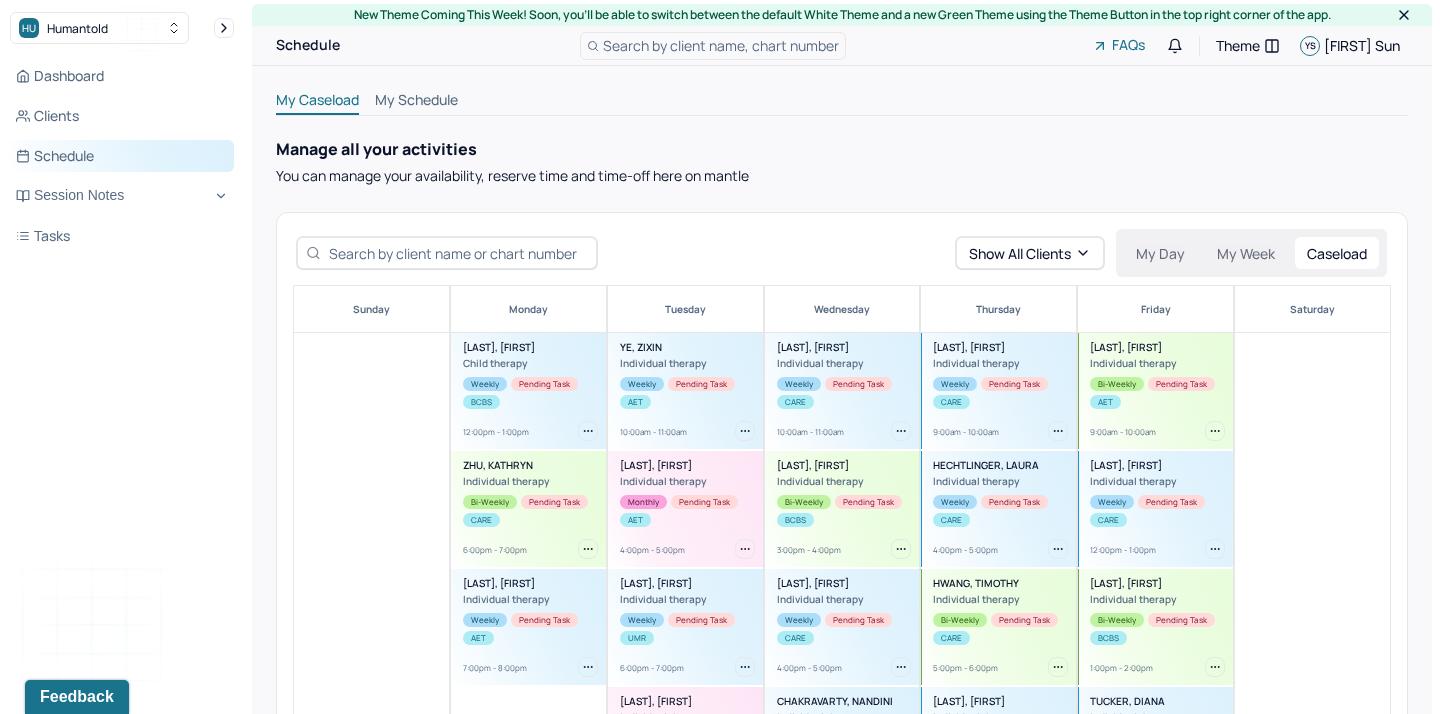 scroll, scrollTop: 0, scrollLeft: 0, axis: both 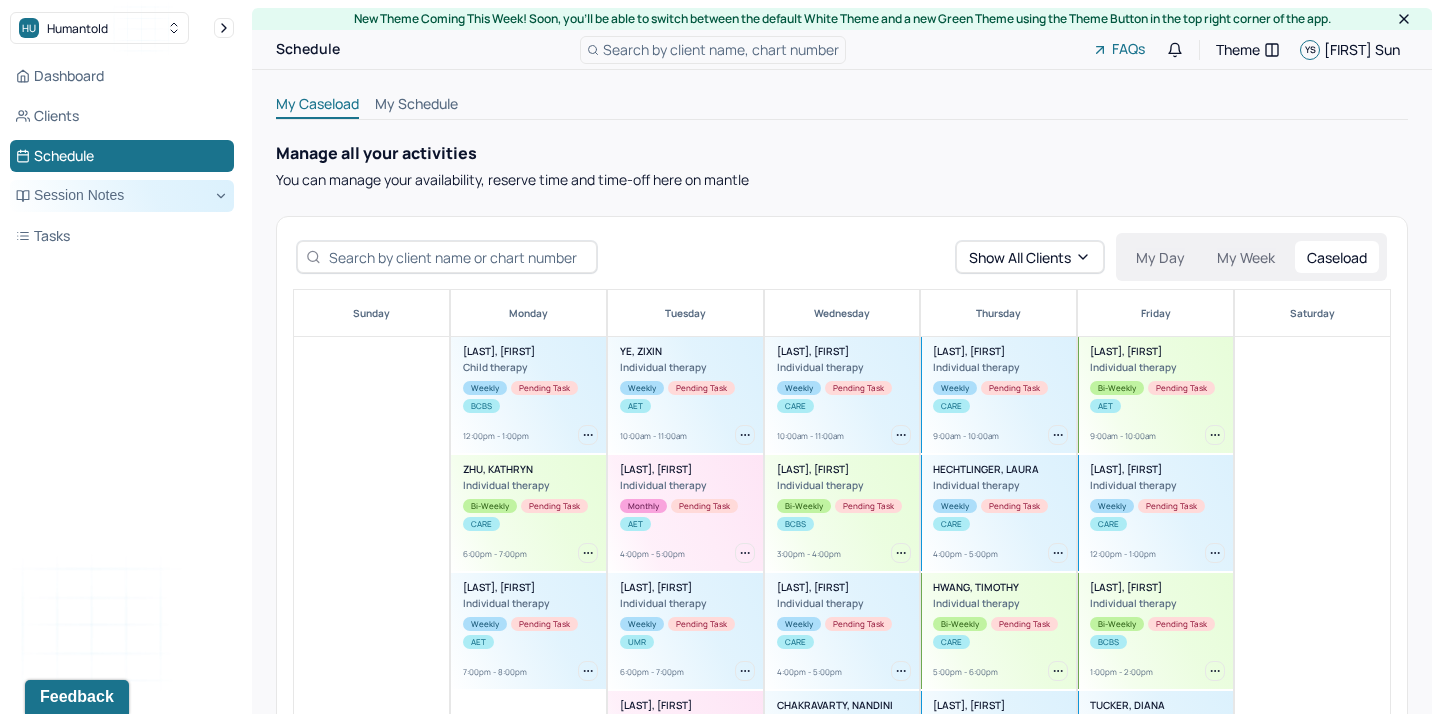 click on "Session Notes" at bounding box center (122, 196) 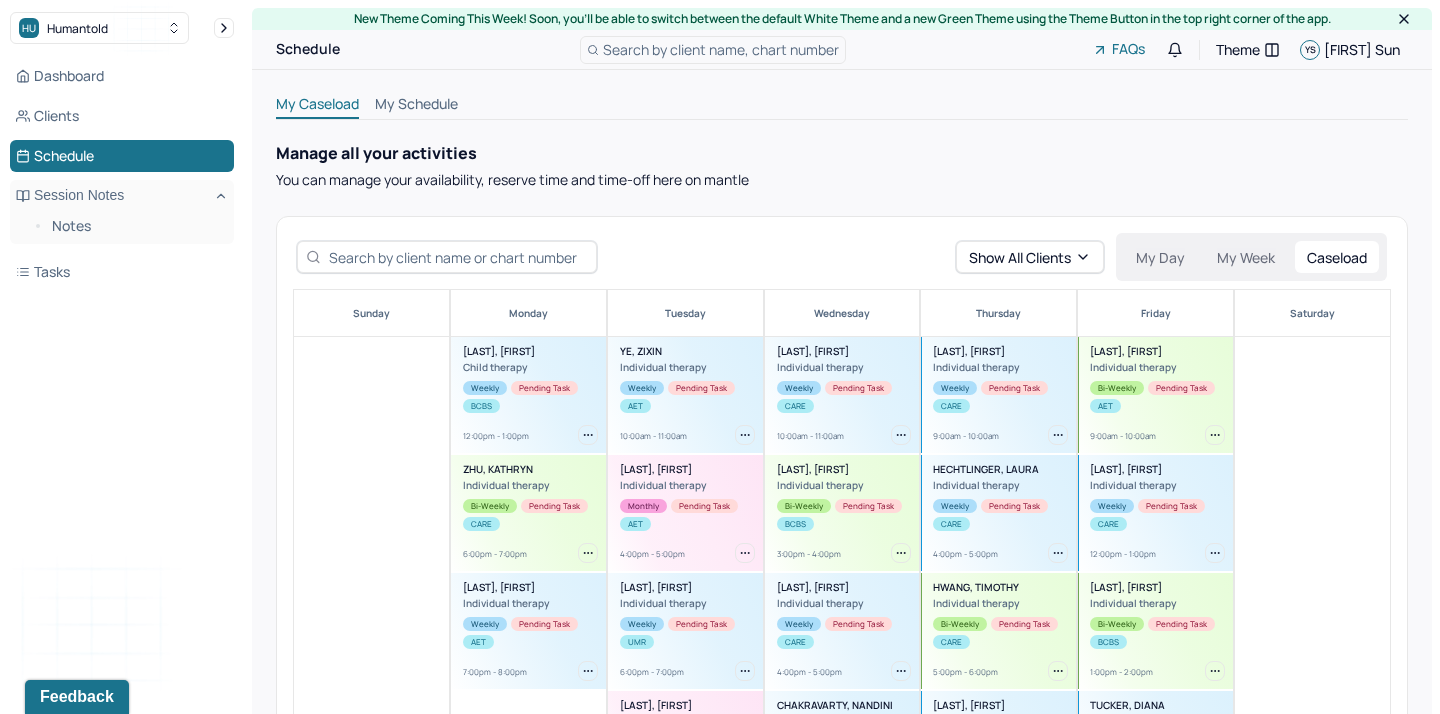 click on "Dashboard Clients Schedule Session Notes Notes Tasks" at bounding box center [122, 174] 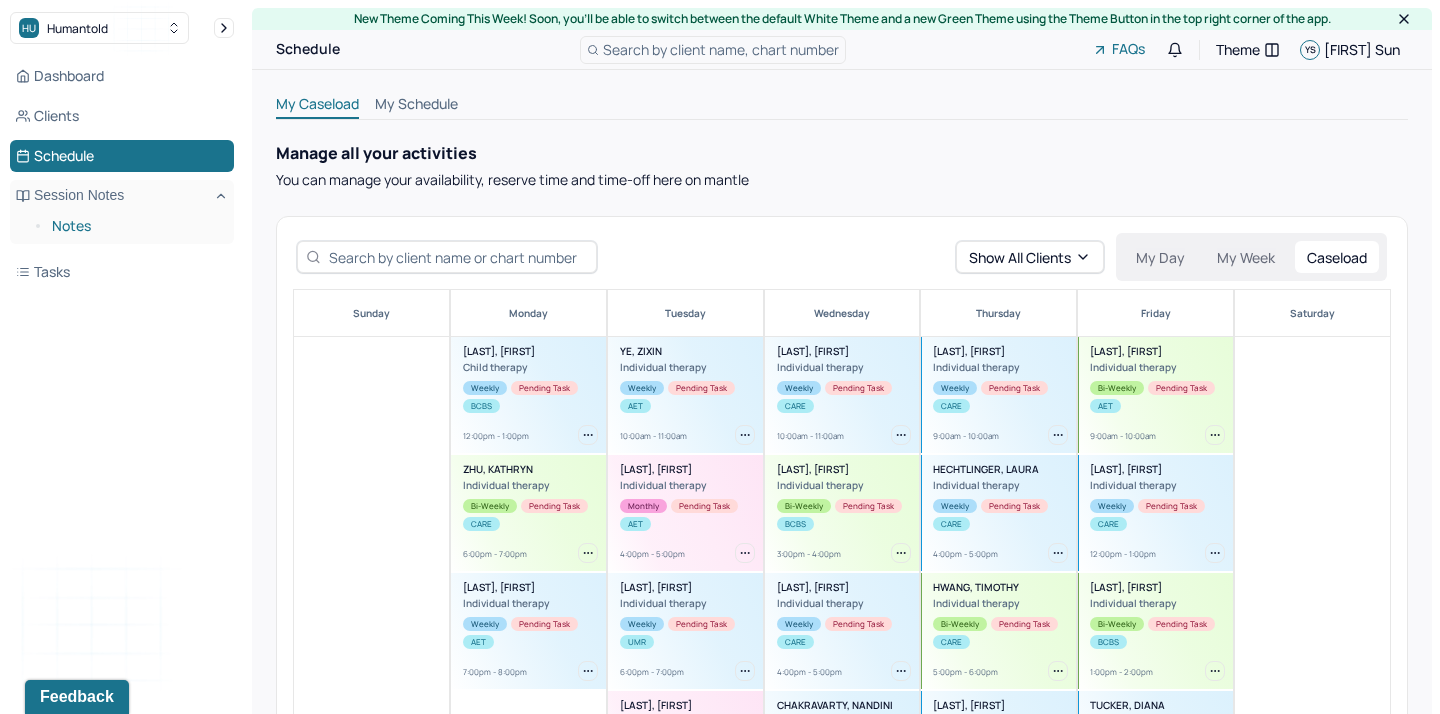 click on "Notes" at bounding box center (135, 226) 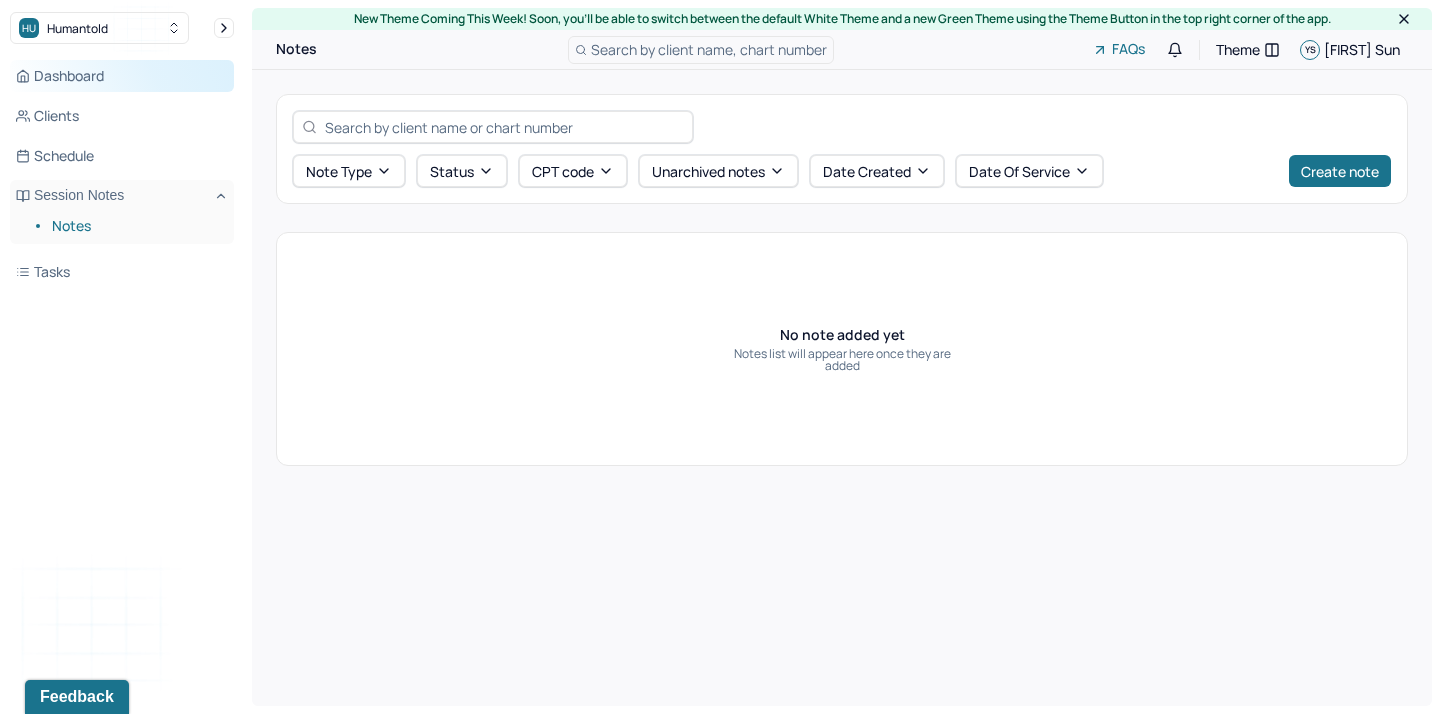 click on "Dashboard" at bounding box center [122, 76] 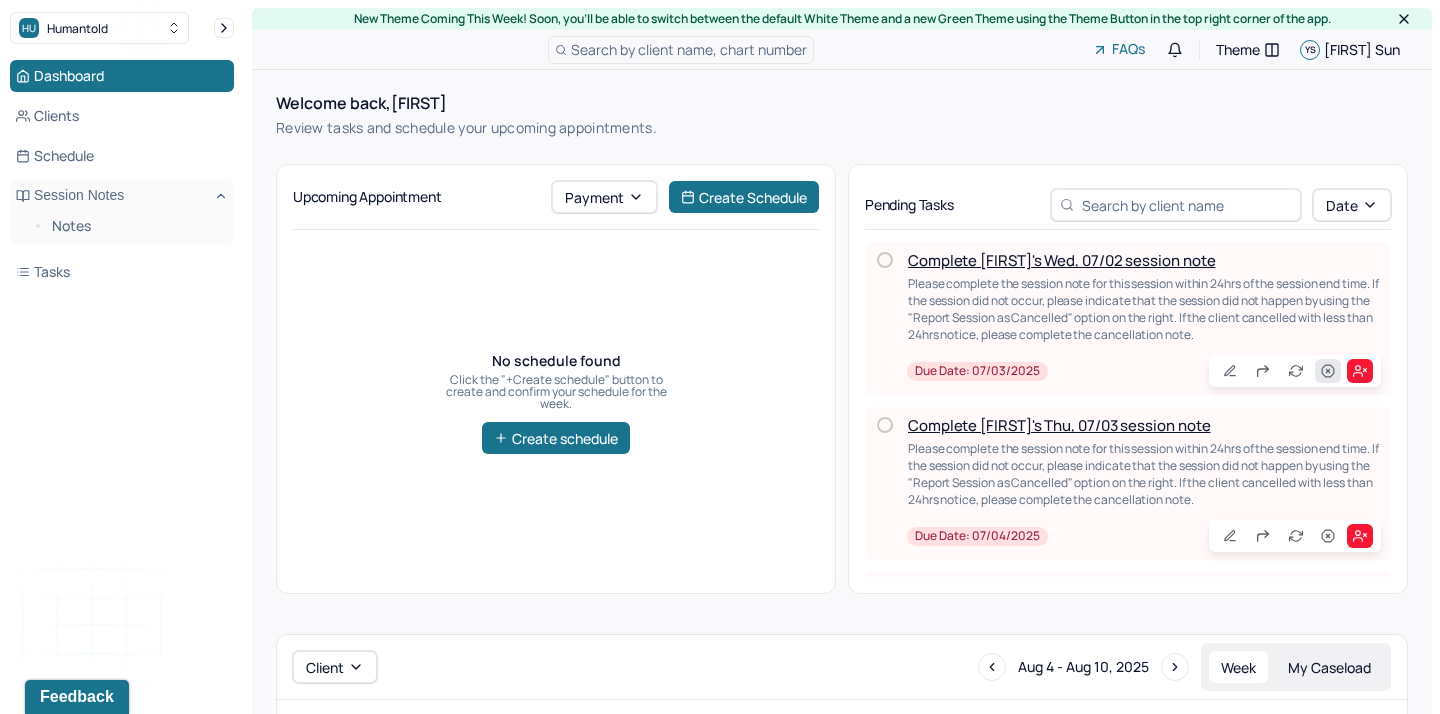 click 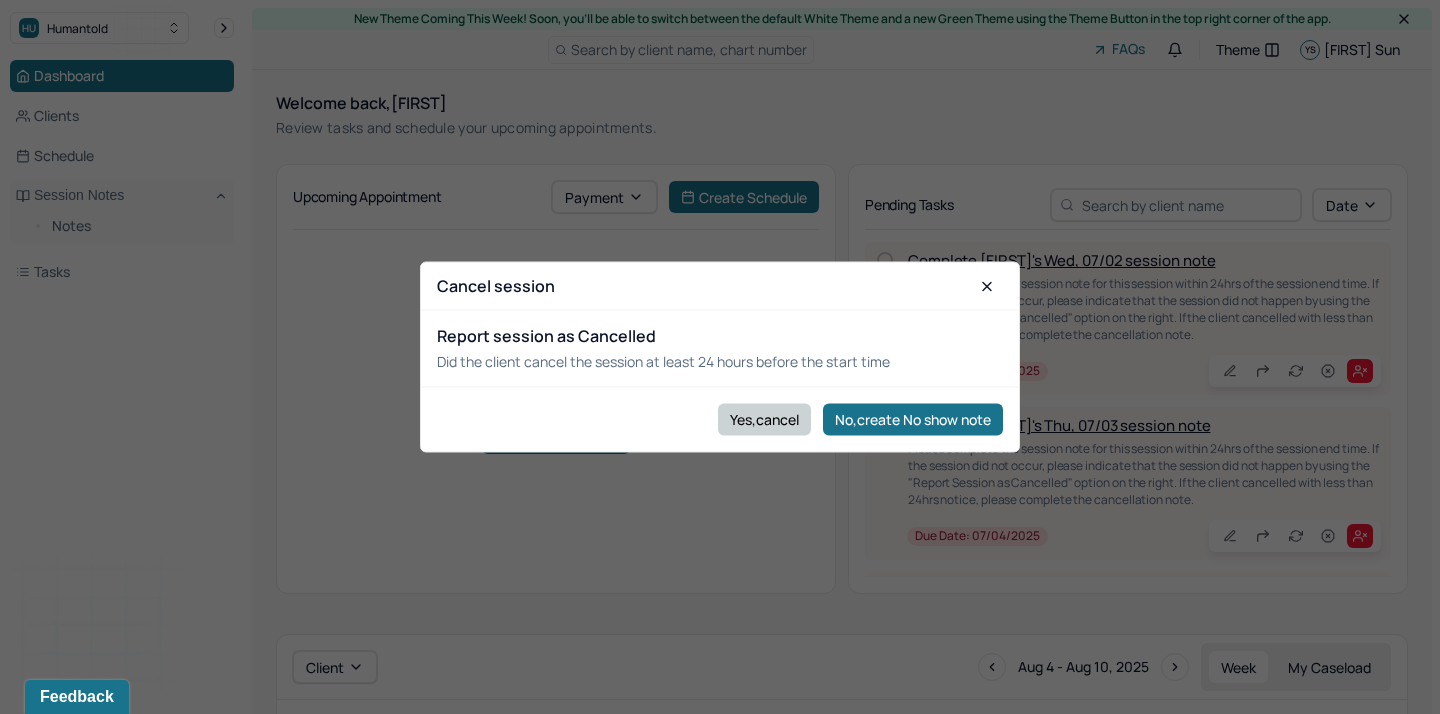 click on "Yes,cancel" at bounding box center [764, 419] 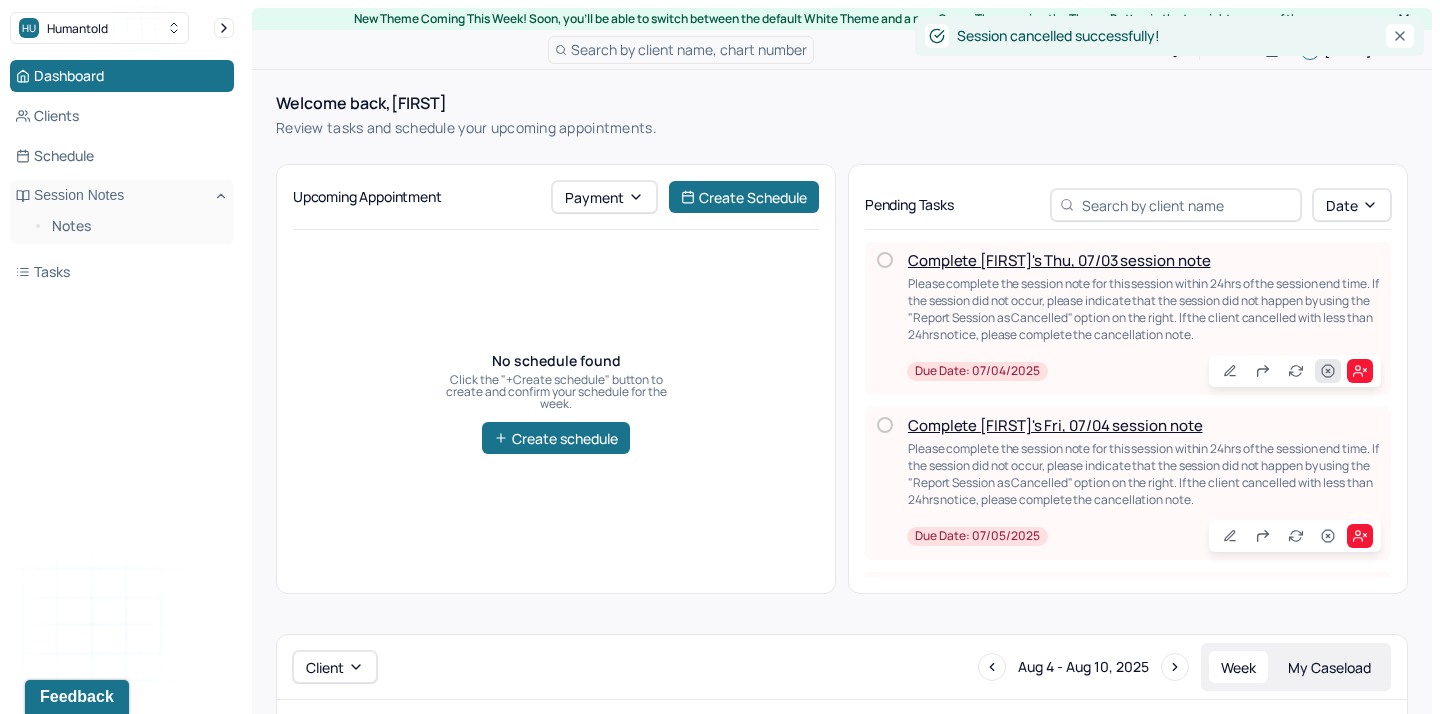 click 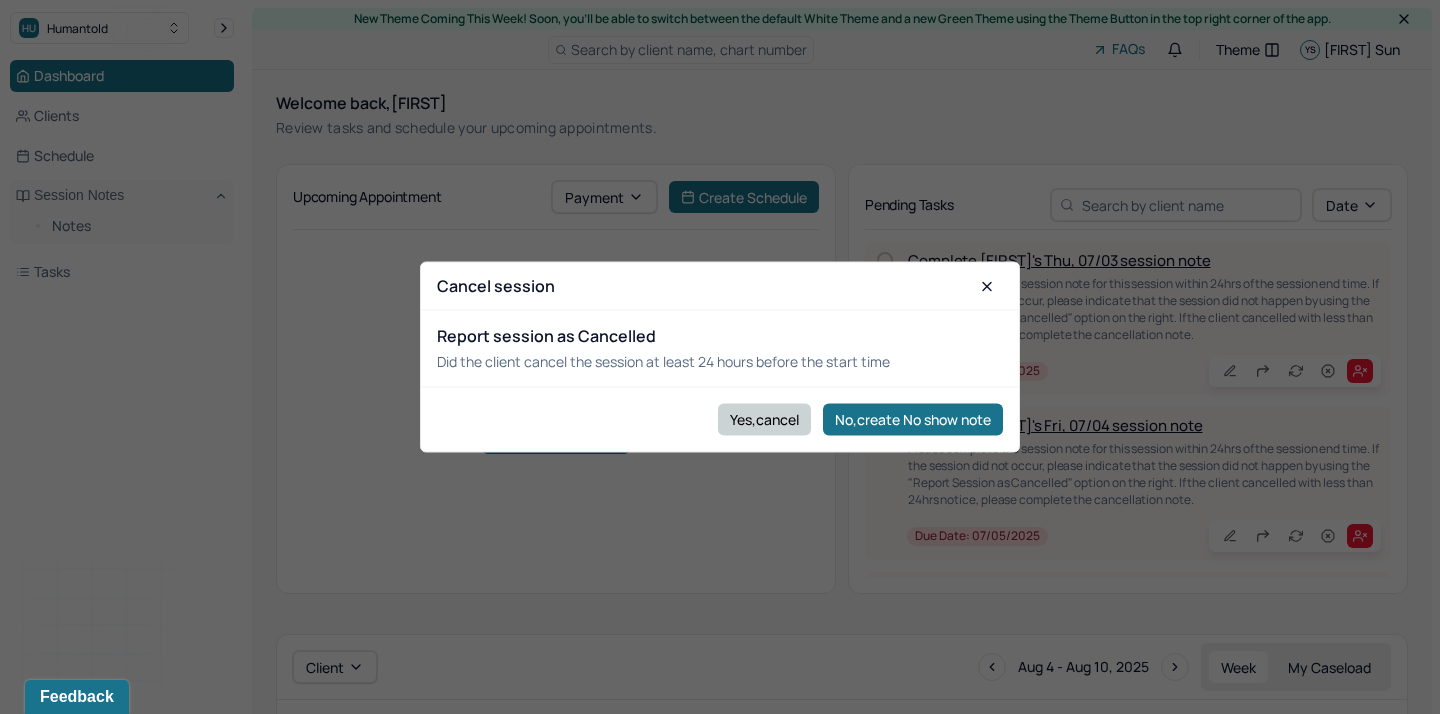 click on "Yes,cancel" at bounding box center [764, 419] 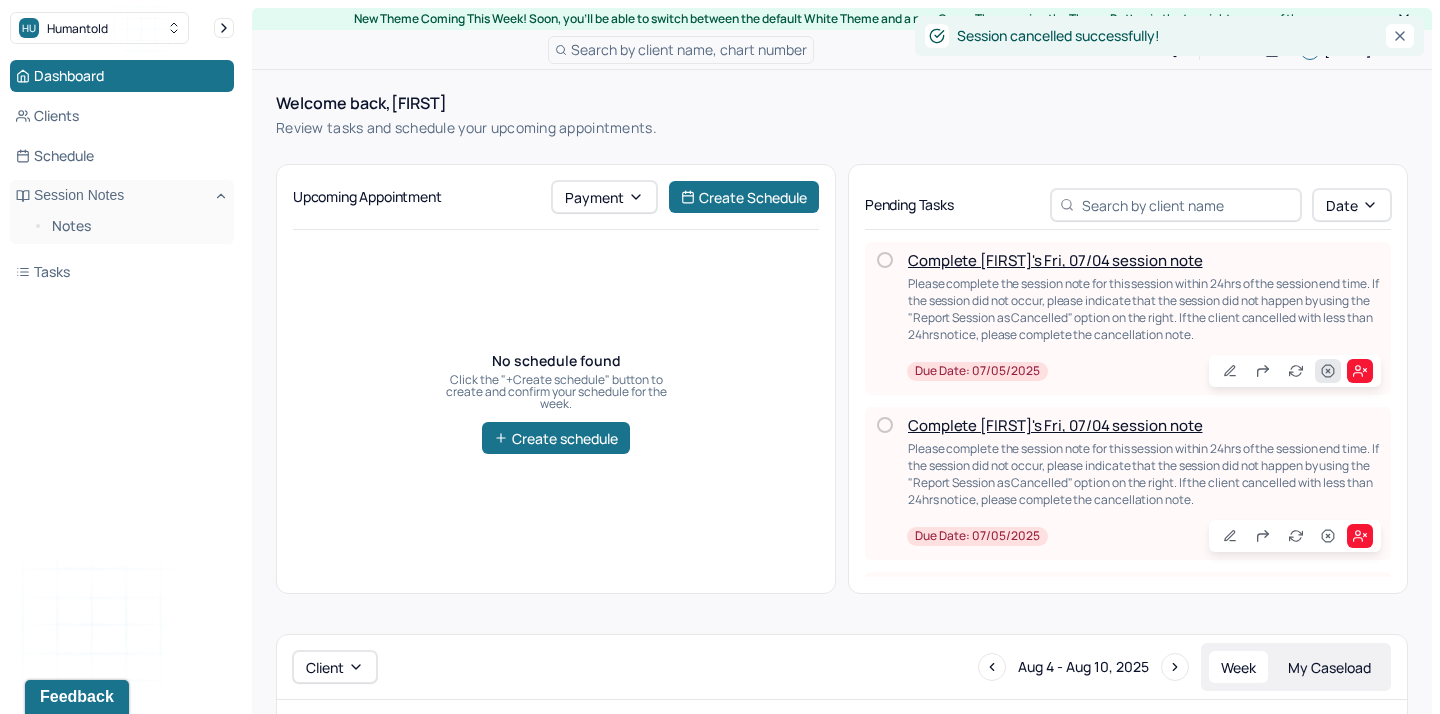 click 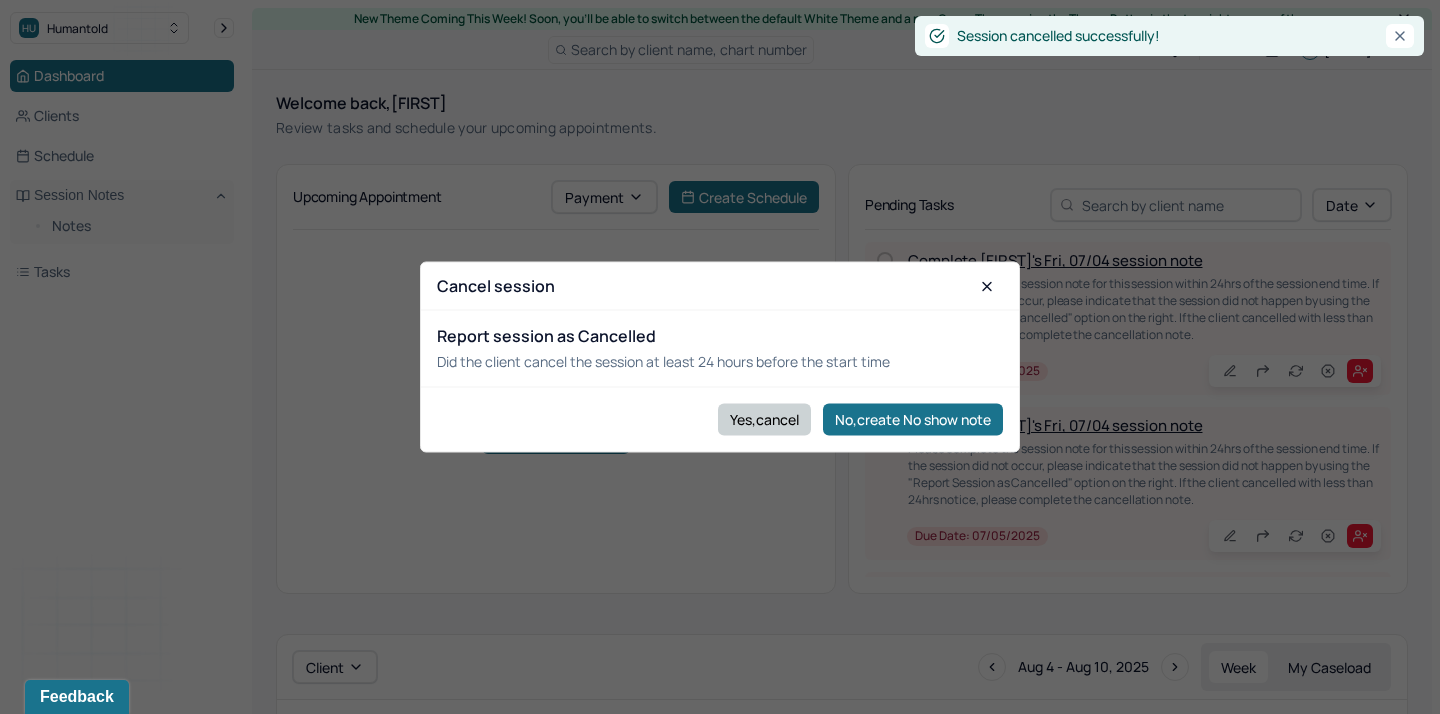 click on "Yes,cancel" at bounding box center (764, 419) 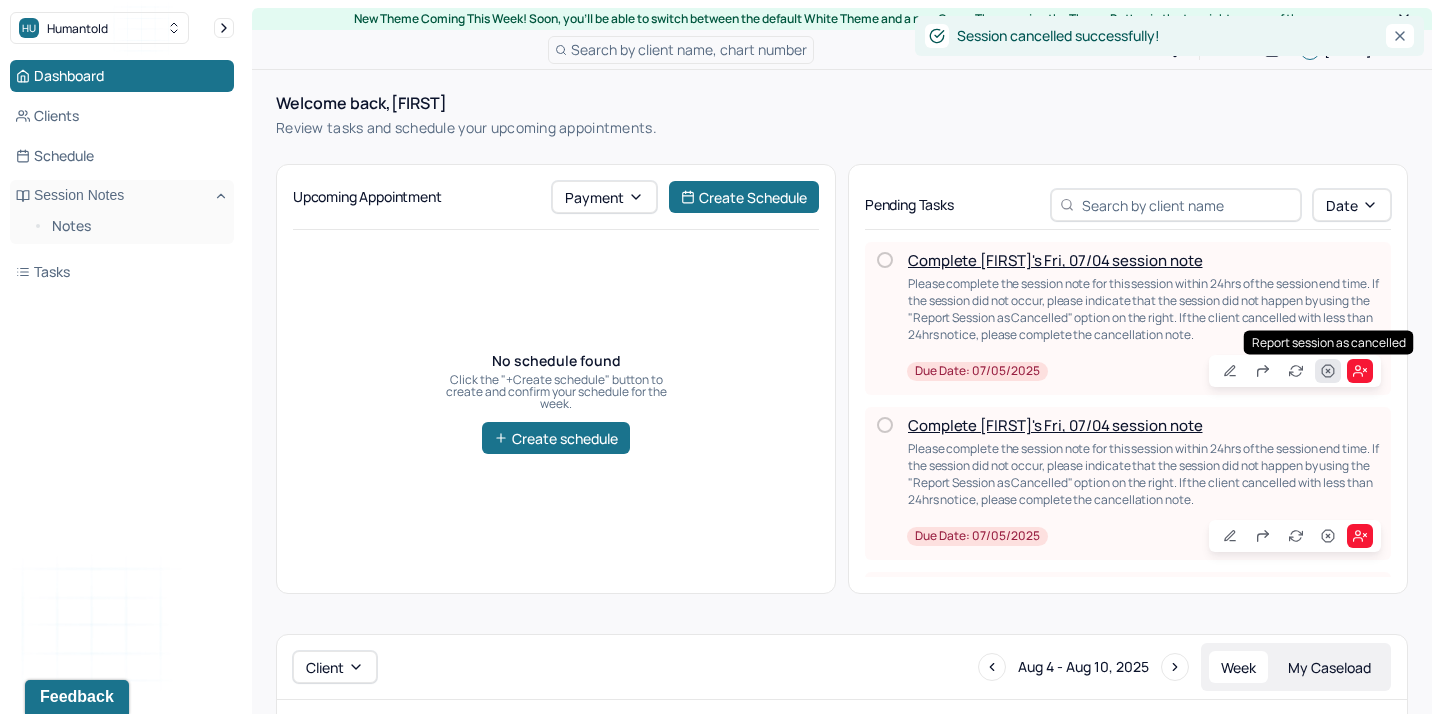 click 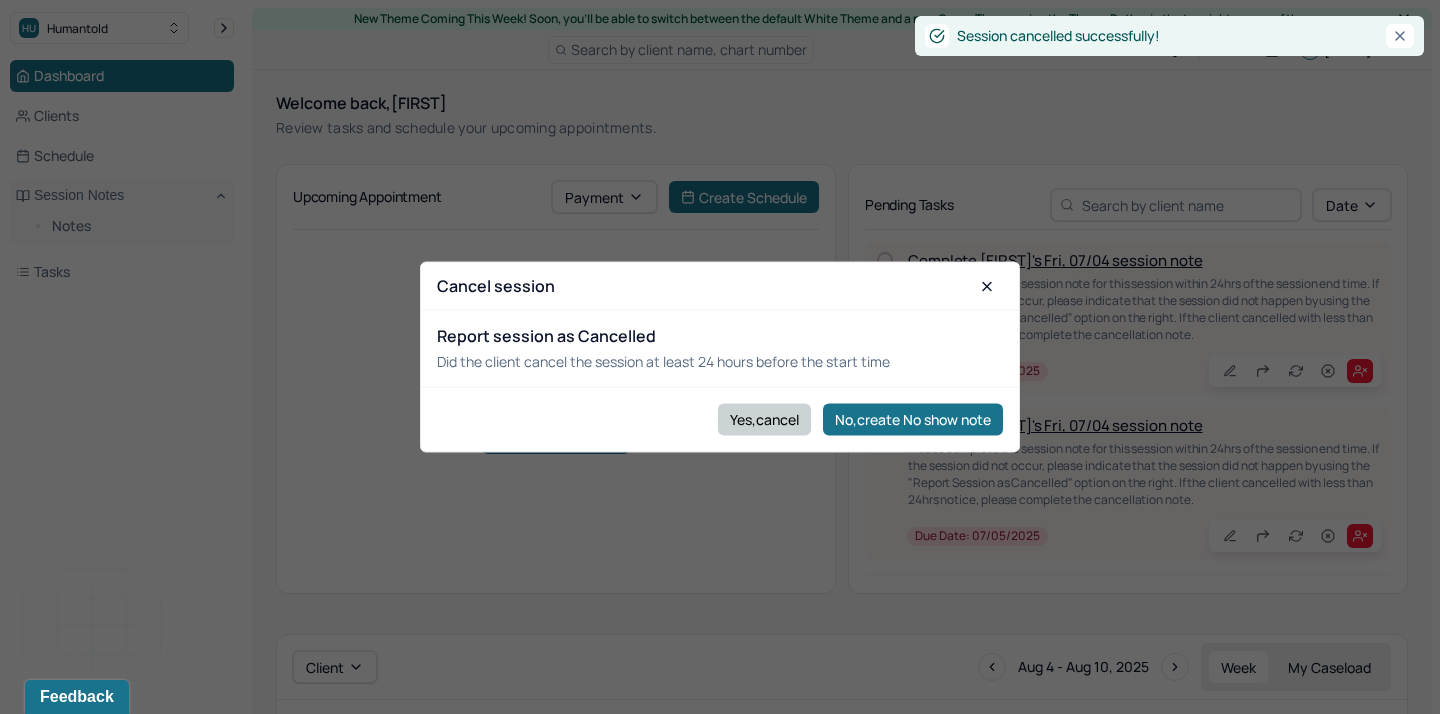 click on "Yes,cancel" at bounding box center (764, 419) 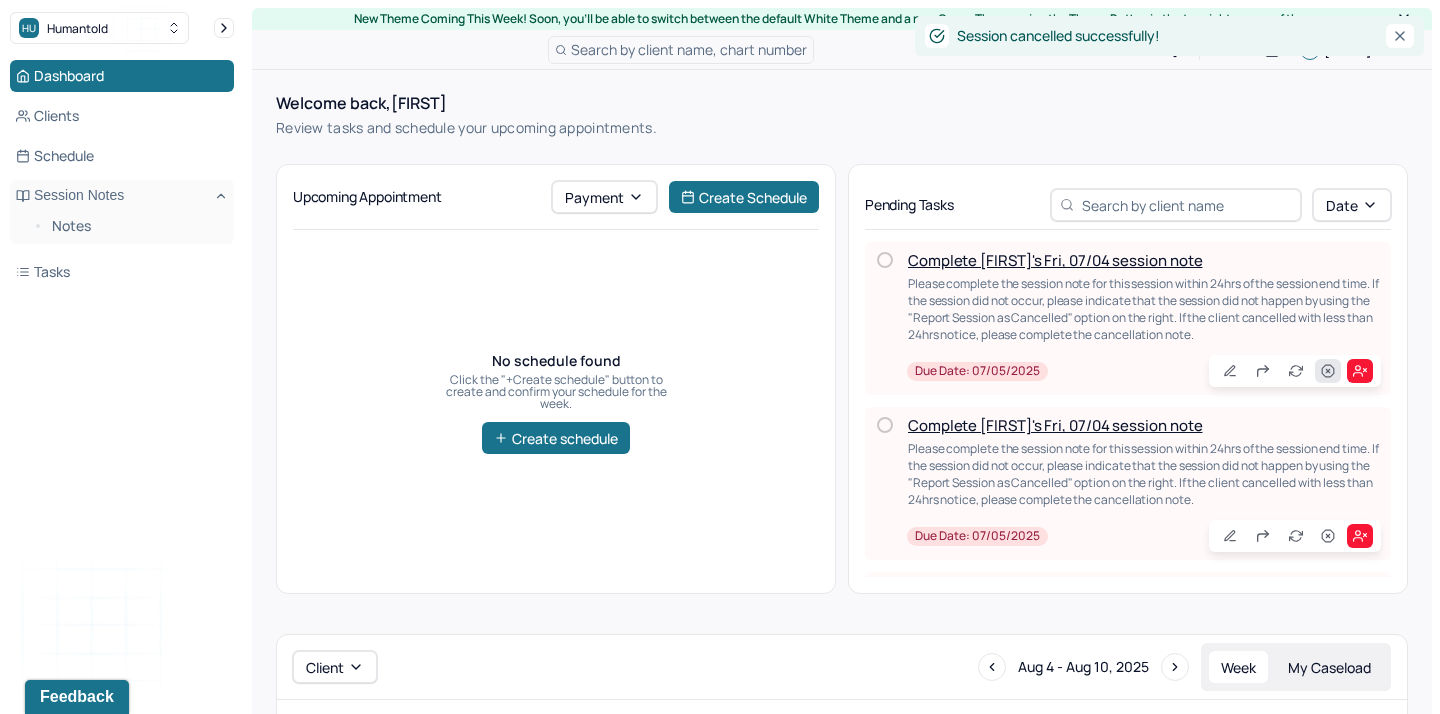 click 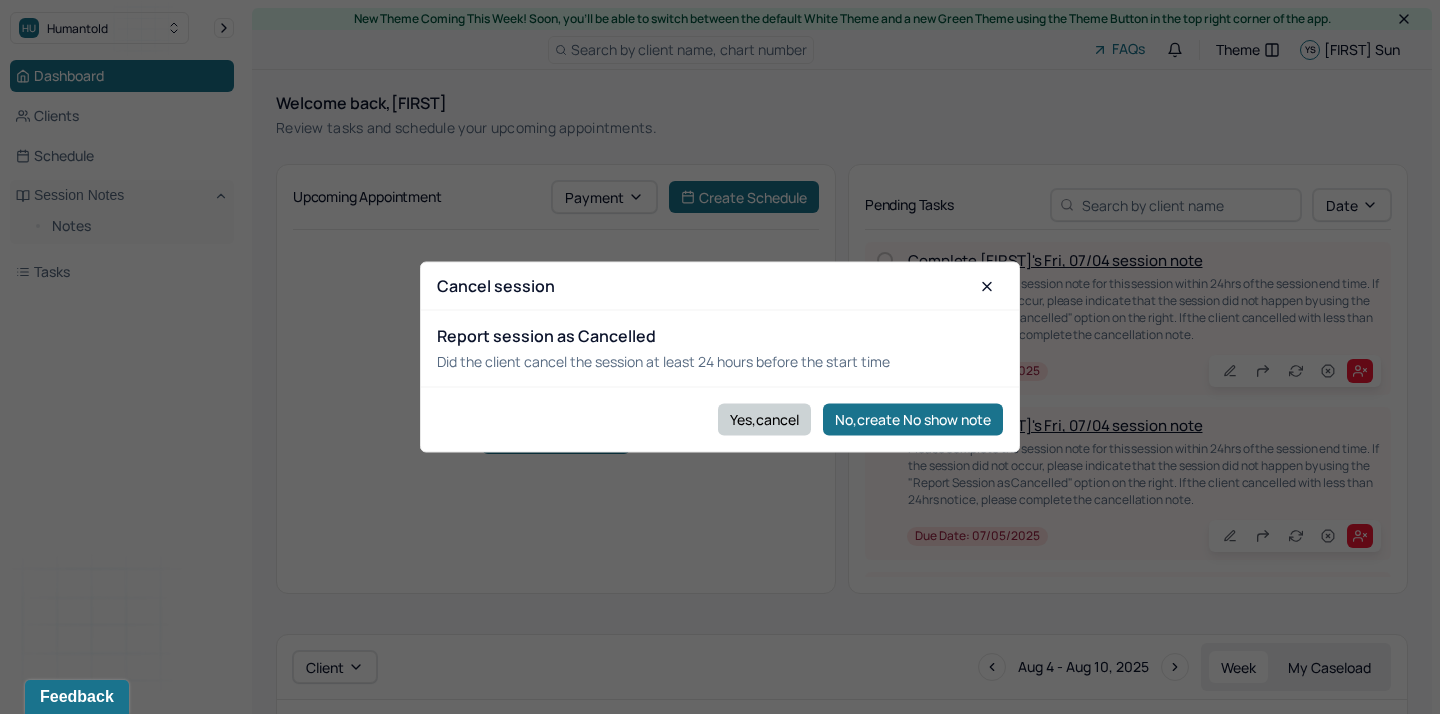 click on "Yes,cancel" at bounding box center (764, 419) 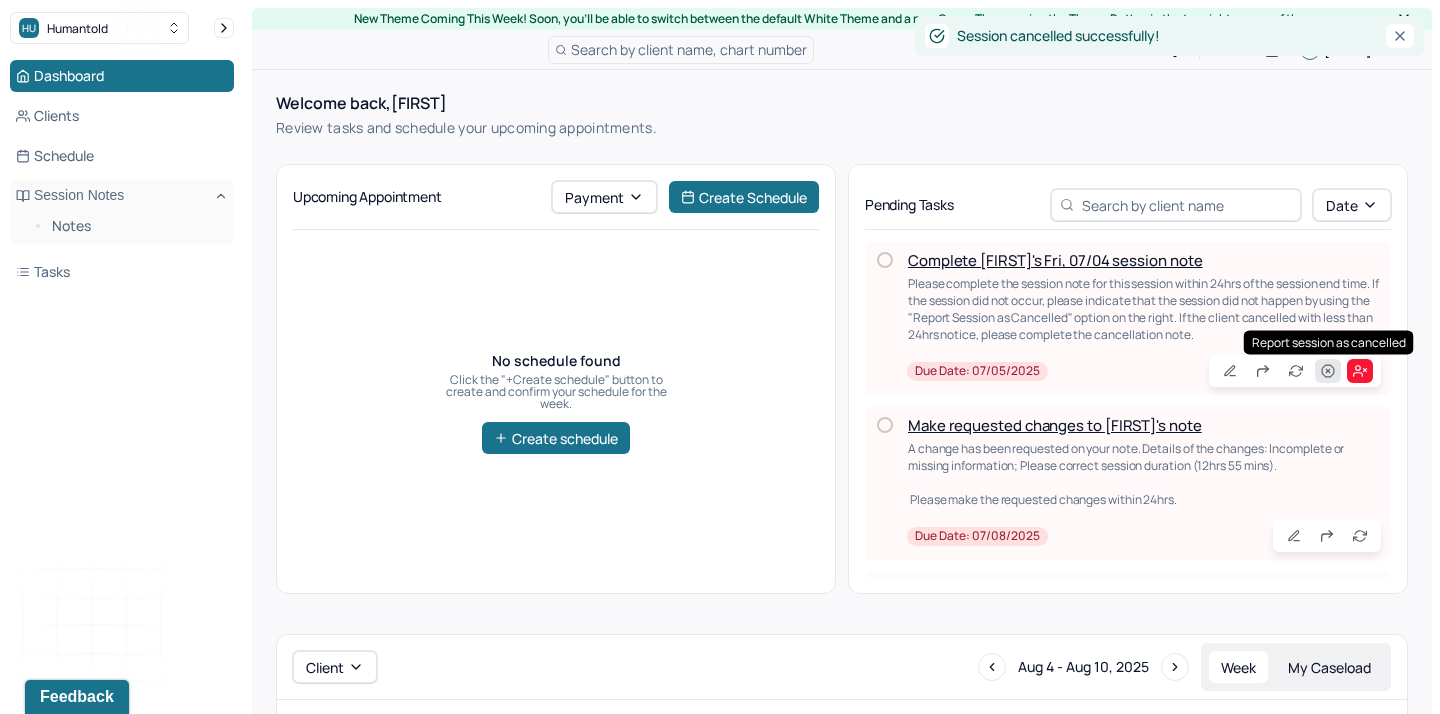 click 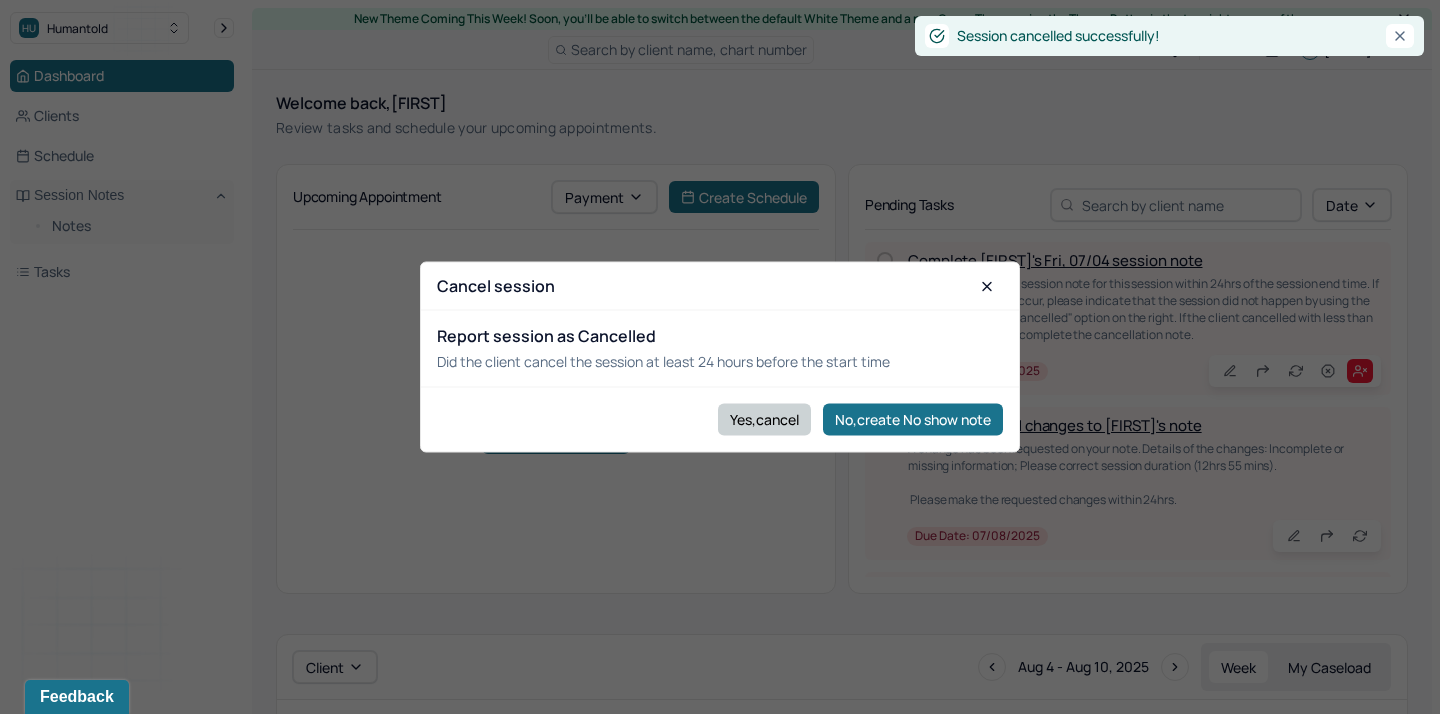click on "Yes,cancel" at bounding box center (764, 419) 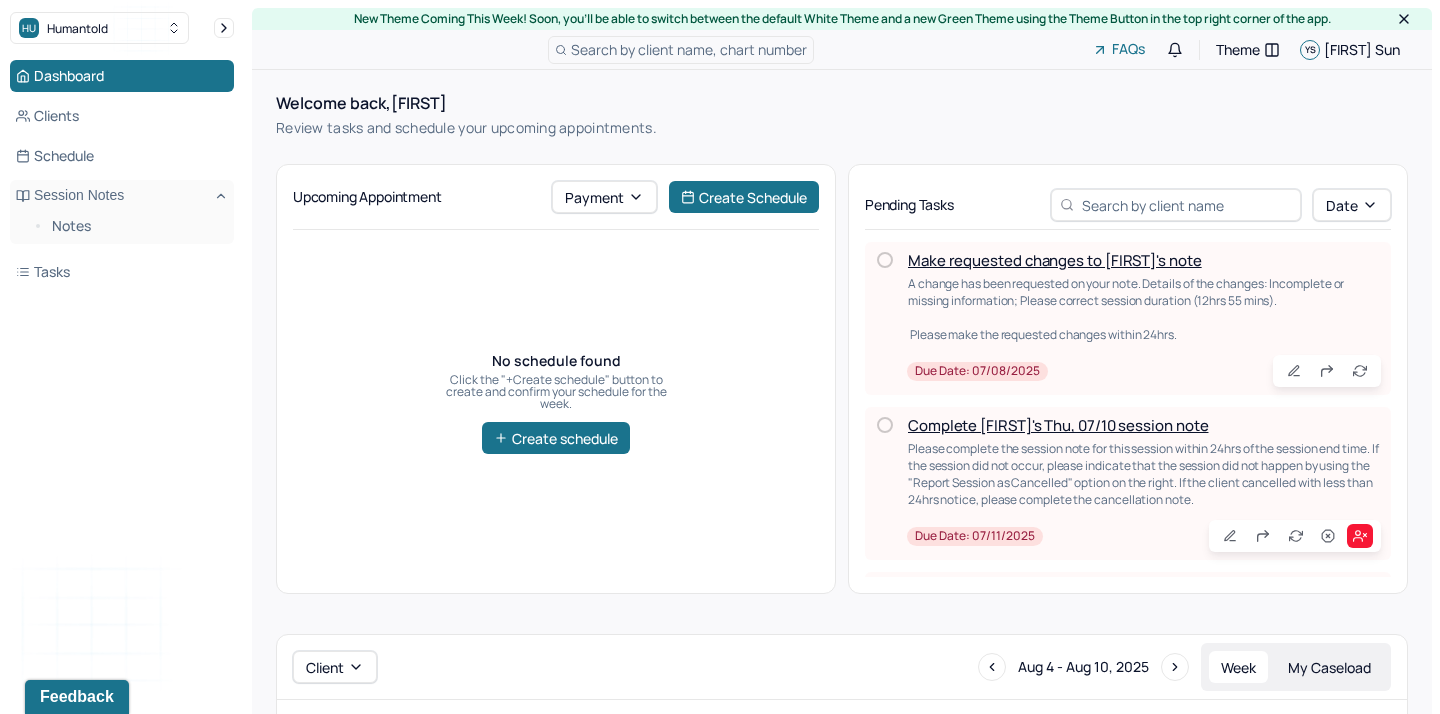 click on "Make requested changes to [FIRST]'s note" at bounding box center [1055, 260] 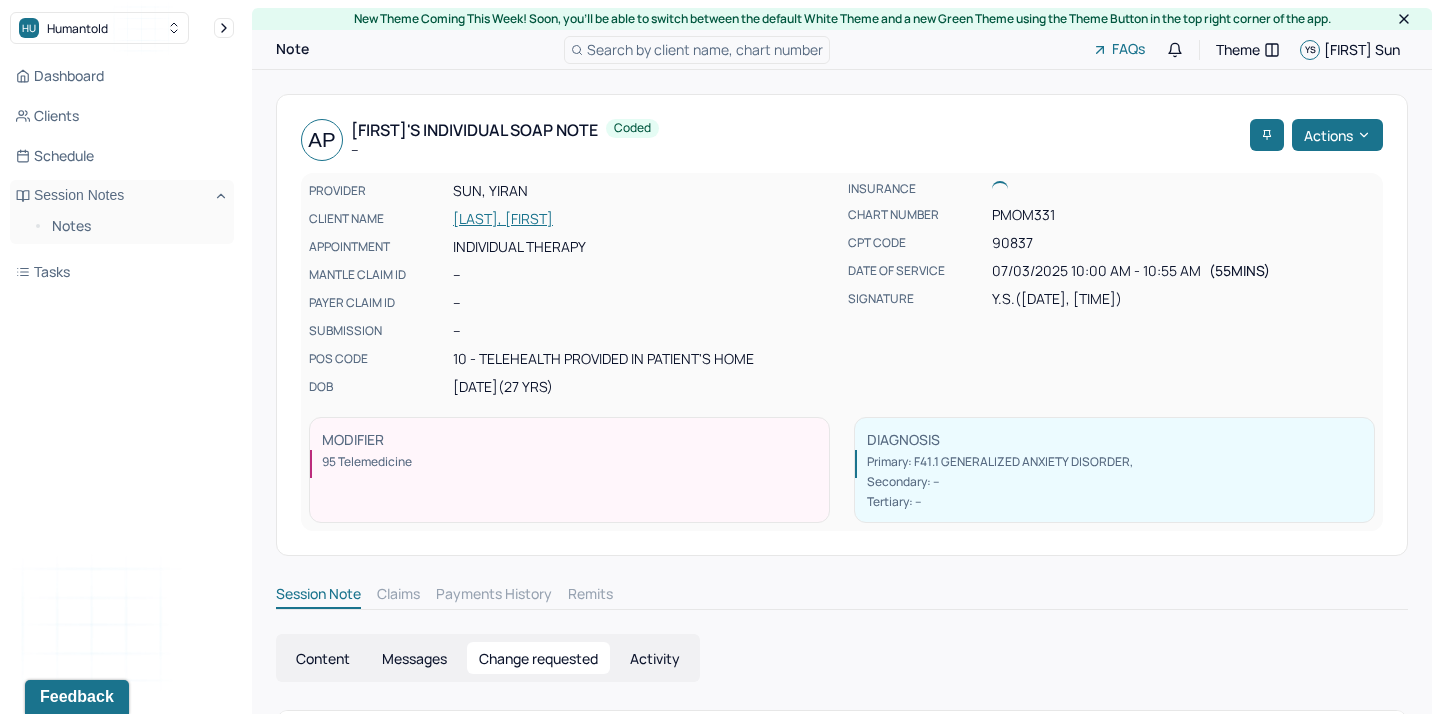 scroll, scrollTop: 110, scrollLeft: 0, axis: vertical 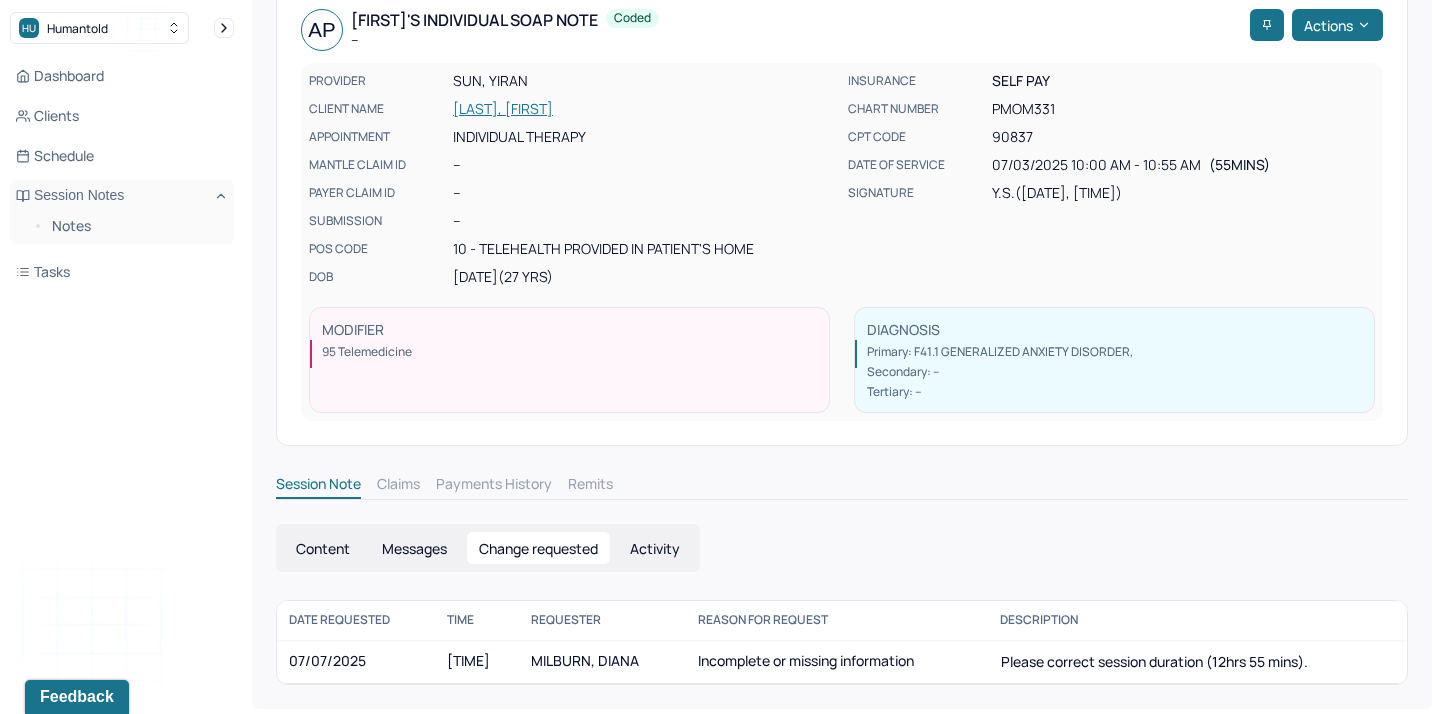 click on "MILBURN, DIANA" at bounding box center [585, 660] 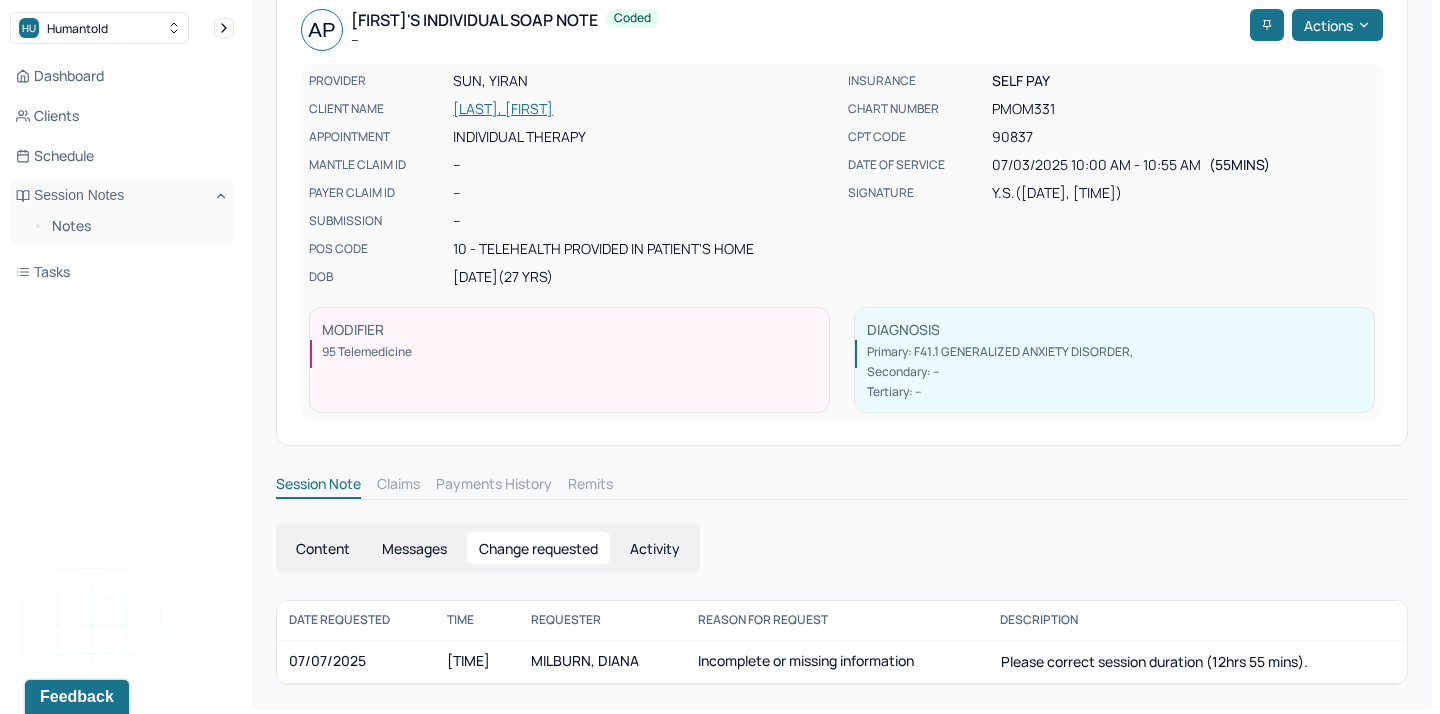 click on "Content" at bounding box center (323, 548) 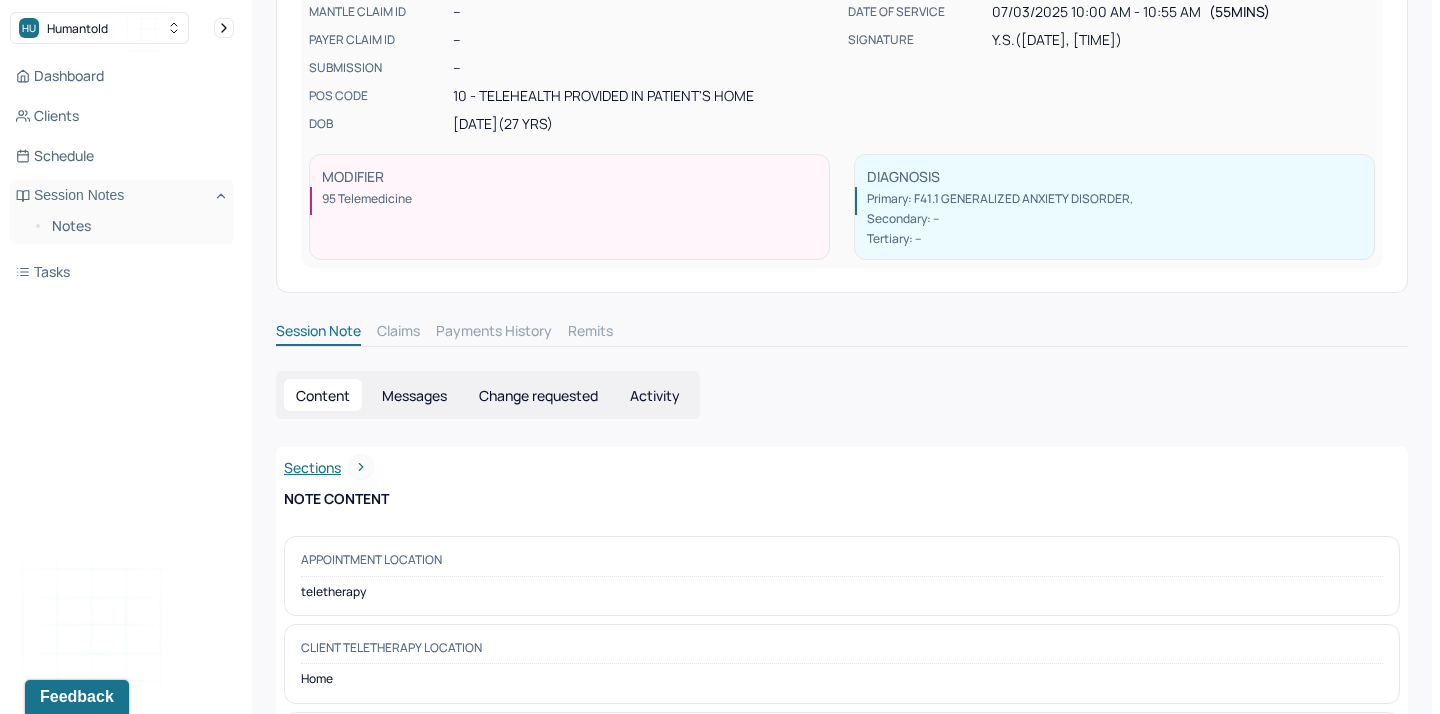 scroll, scrollTop: 0, scrollLeft: 0, axis: both 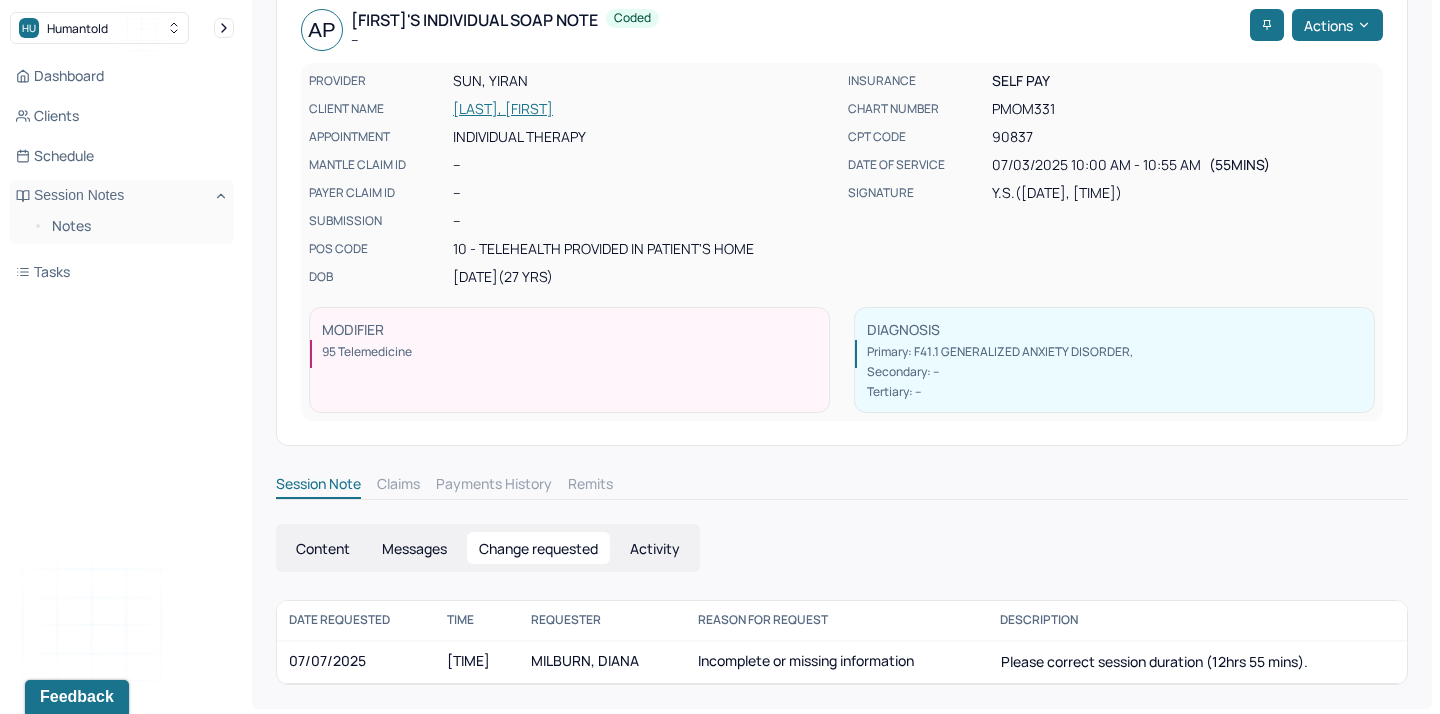 click on "Content" at bounding box center [323, 548] 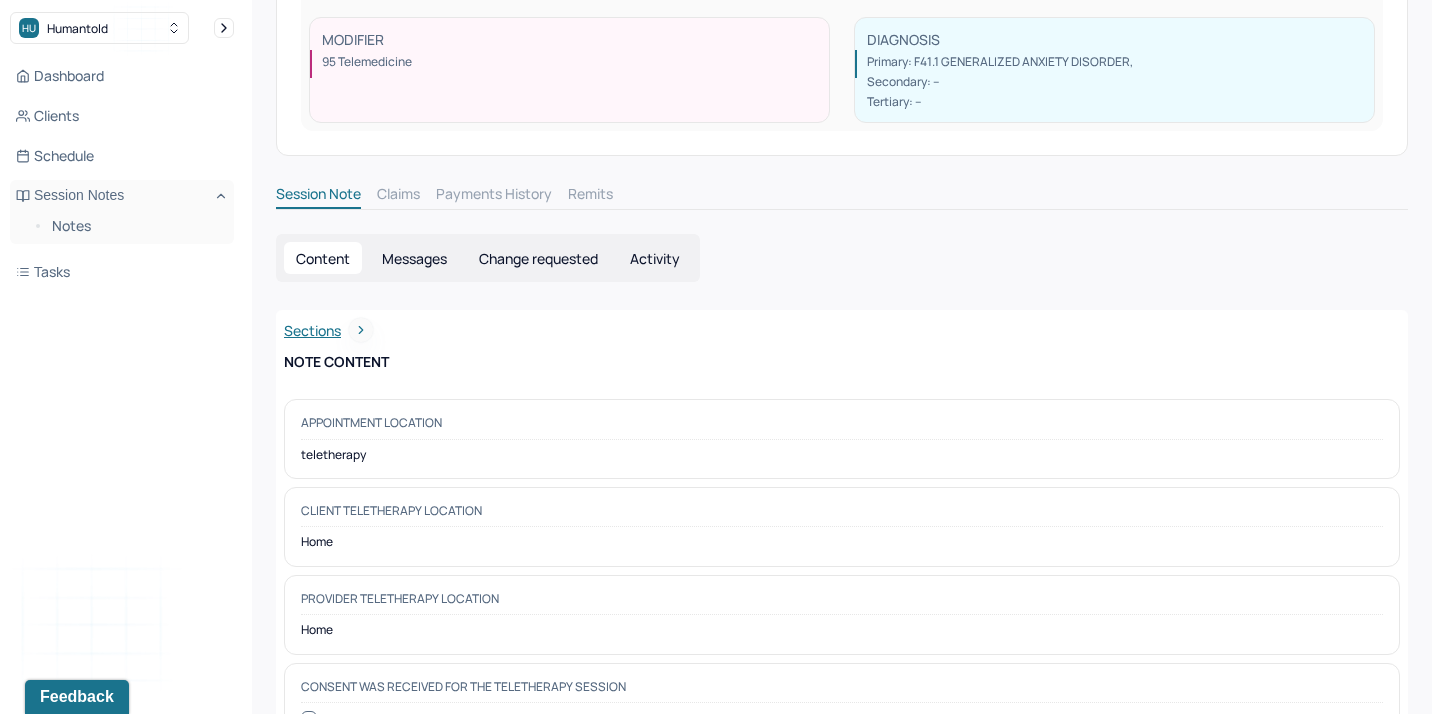 scroll, scrollTop: 0, scrollLeft: 0, axis: both 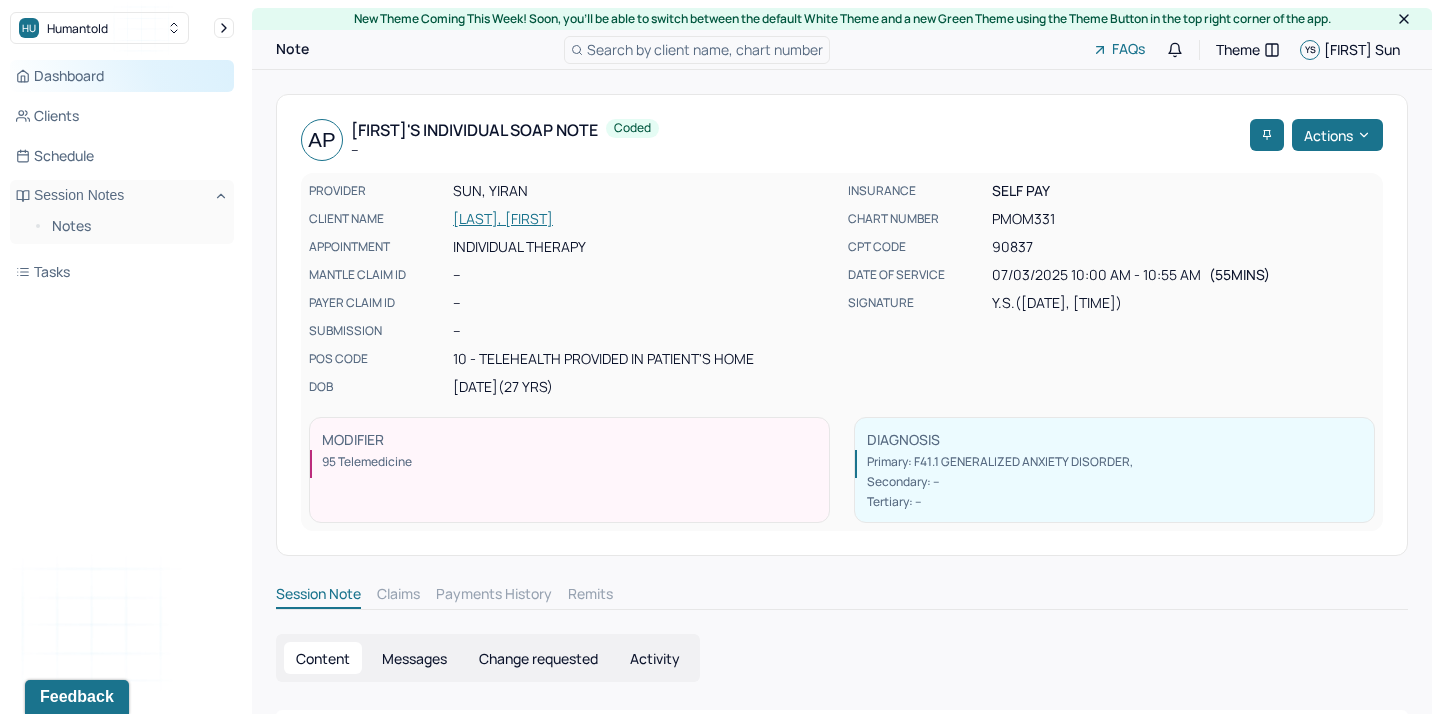 click on "Dashboard" at bounding box center [122, 76] 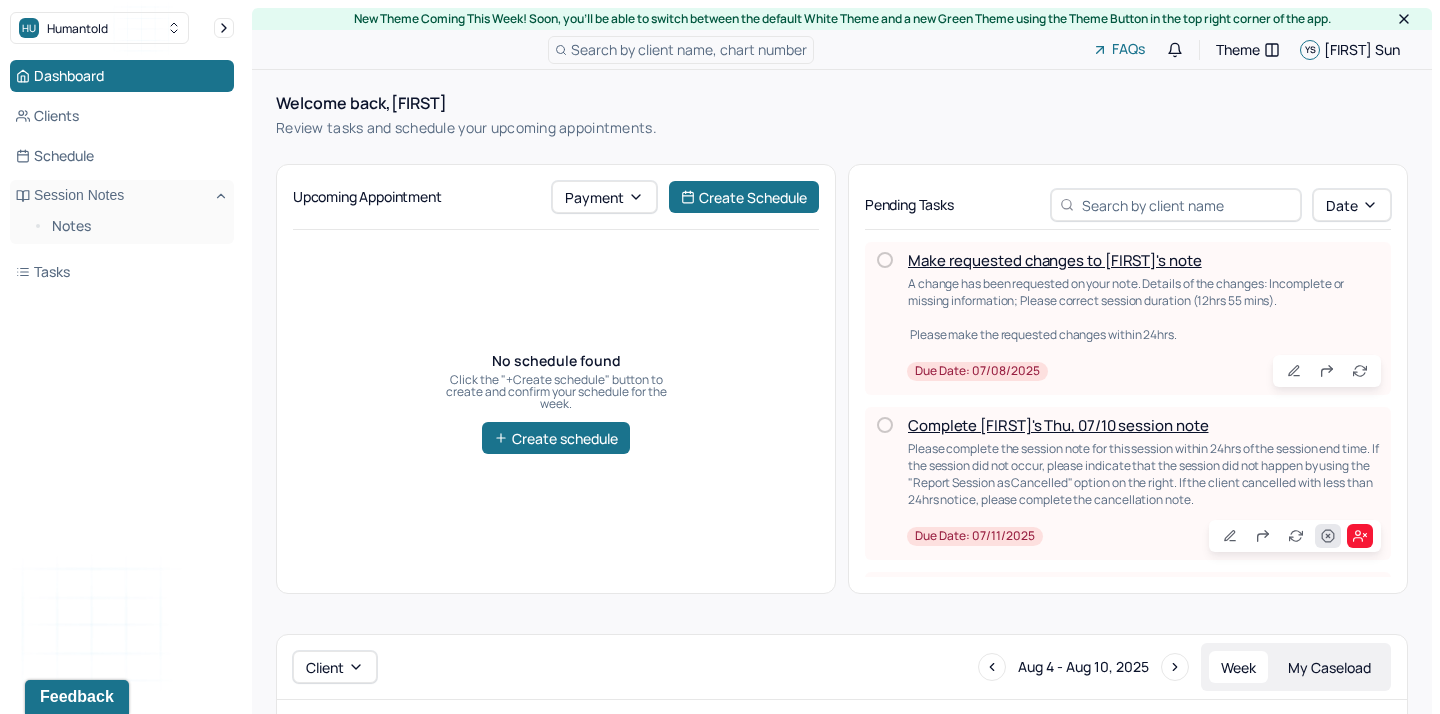 click 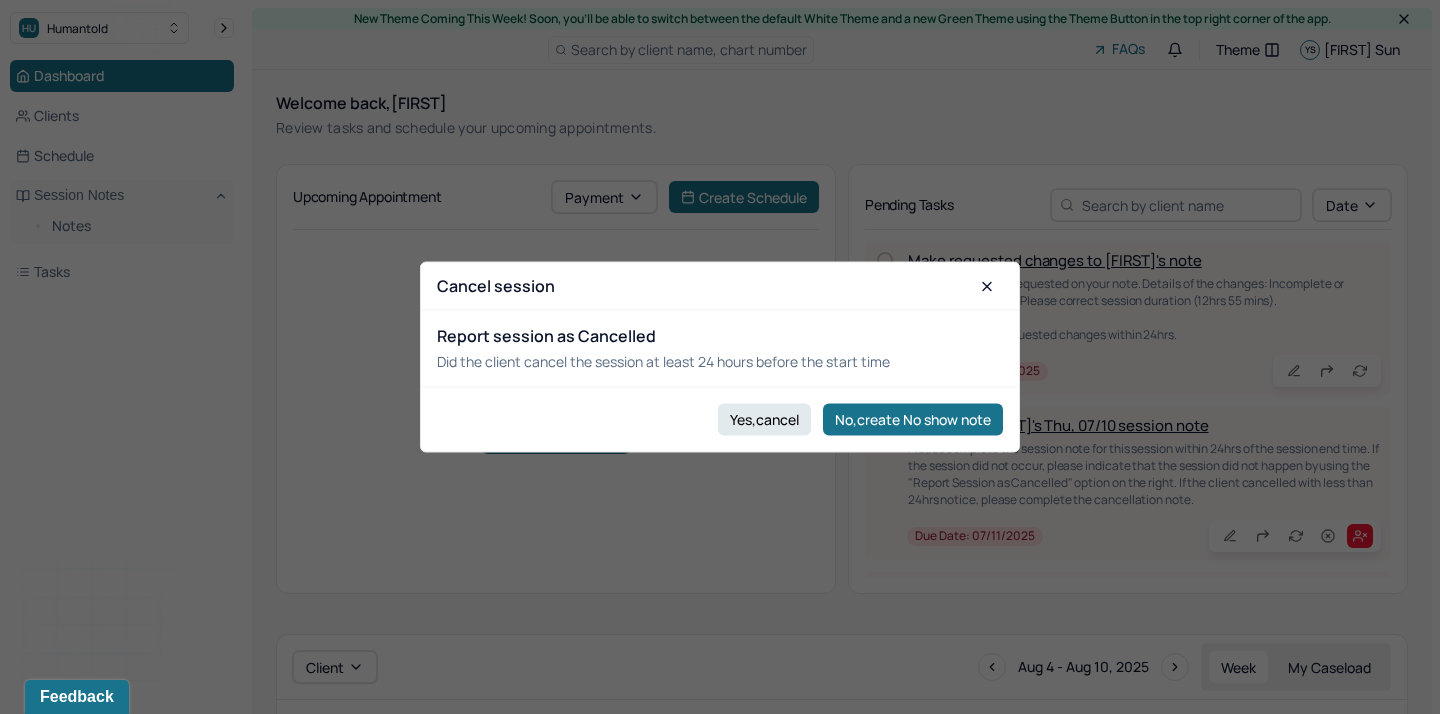 click on "Yes,cancel No,create No show note" at bounding box center (720, 418) 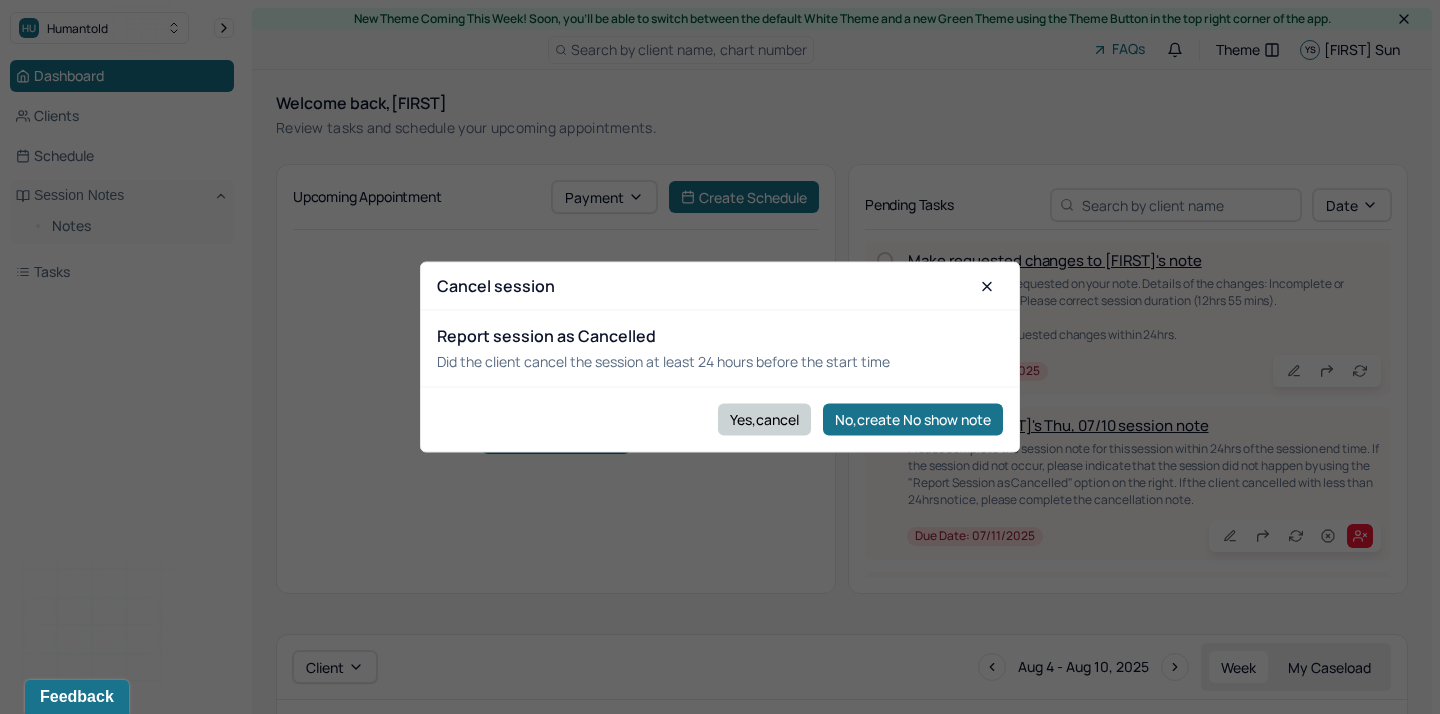 click on "Yes,cancel" at bounding box center (764, 419) 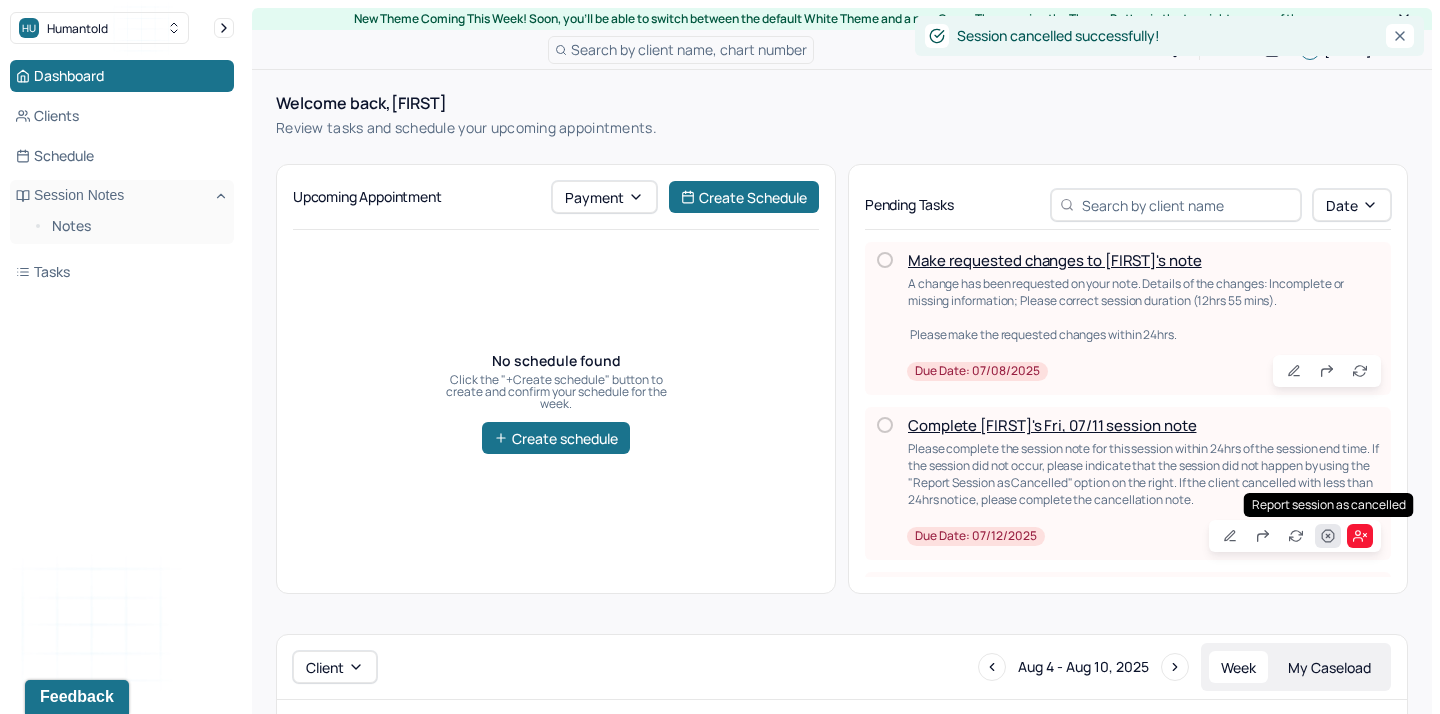 click 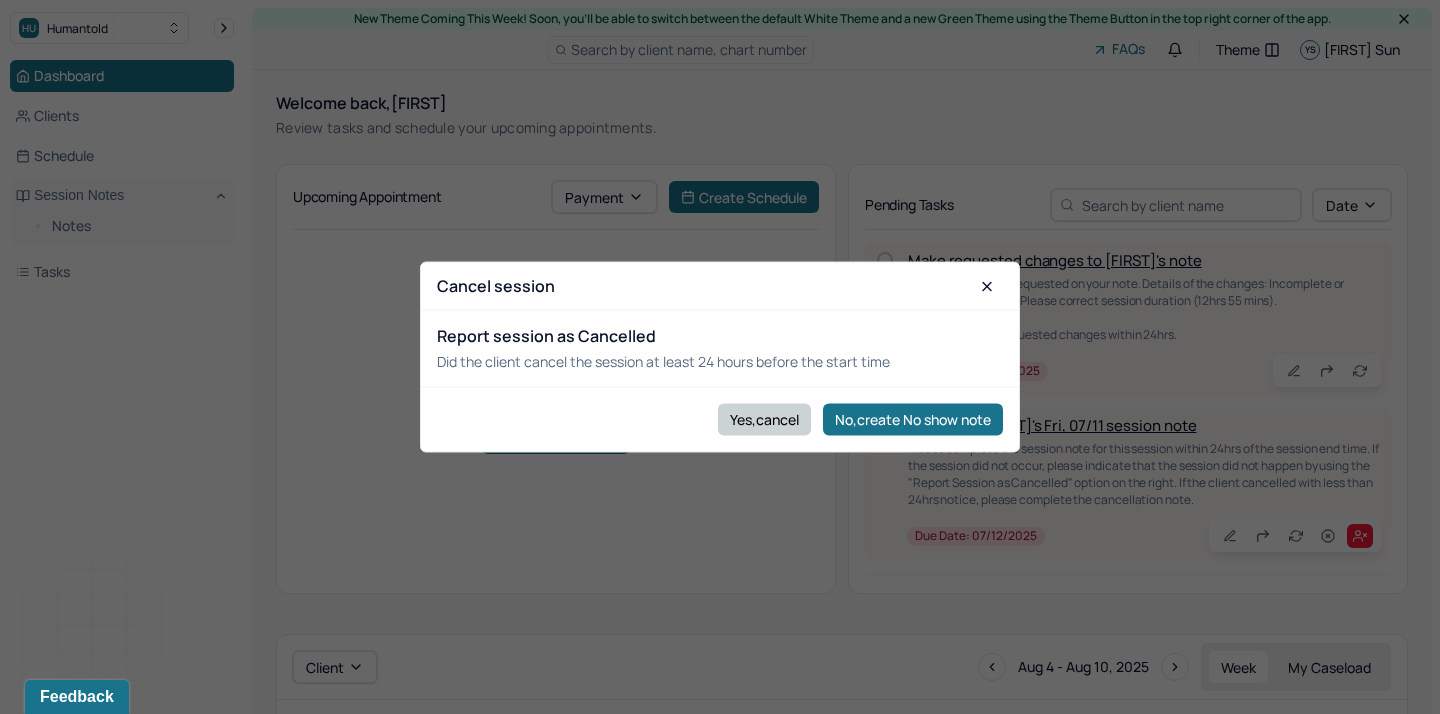 click on "Yes,cancel" at bounding box center (764, 419) 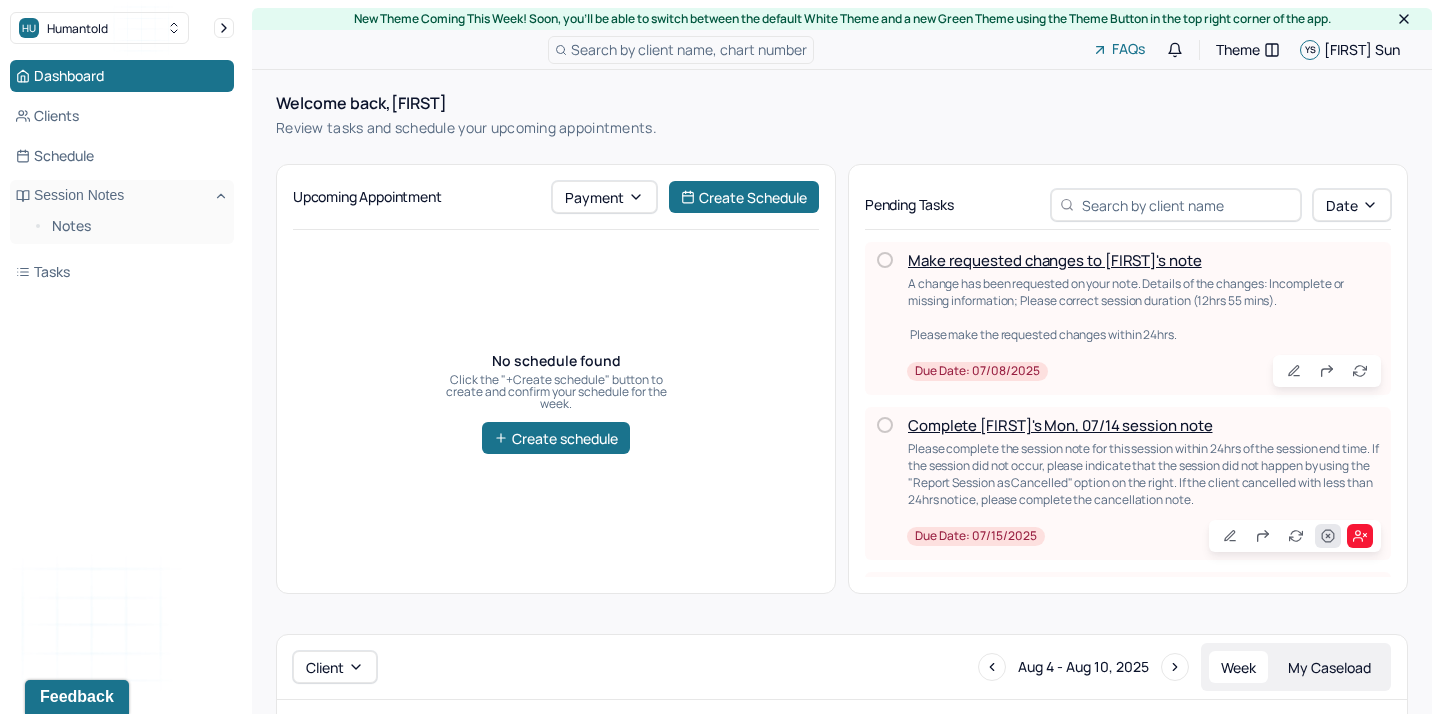 click 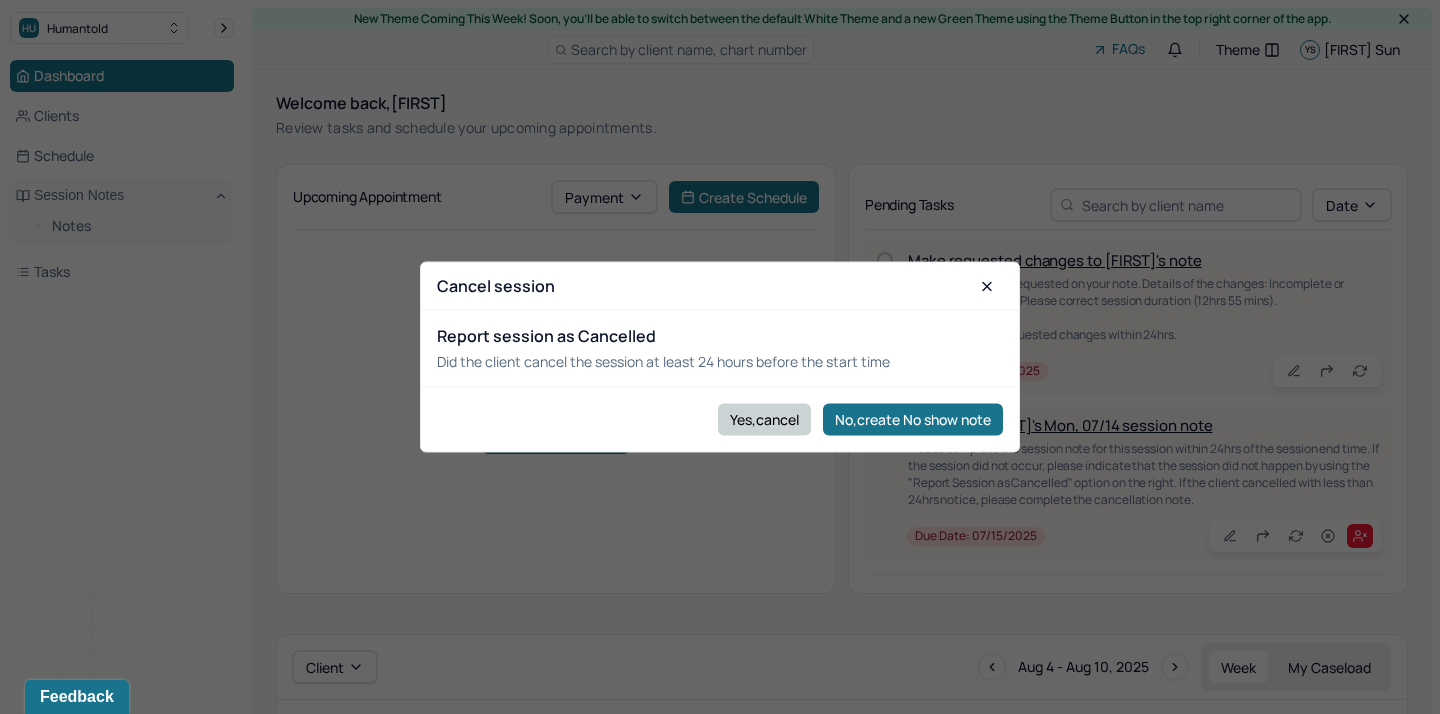 click on "Yes,cancel" at bounding box center [764, 419] 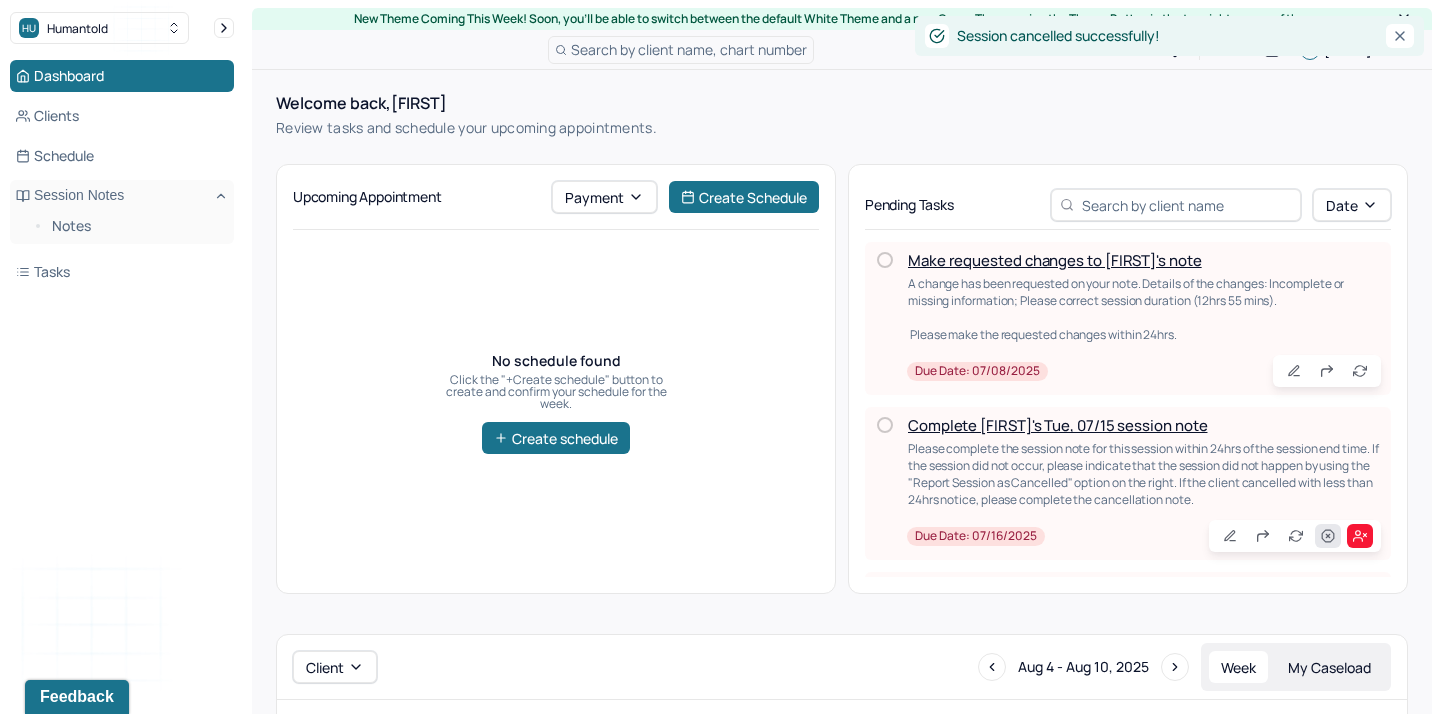 click 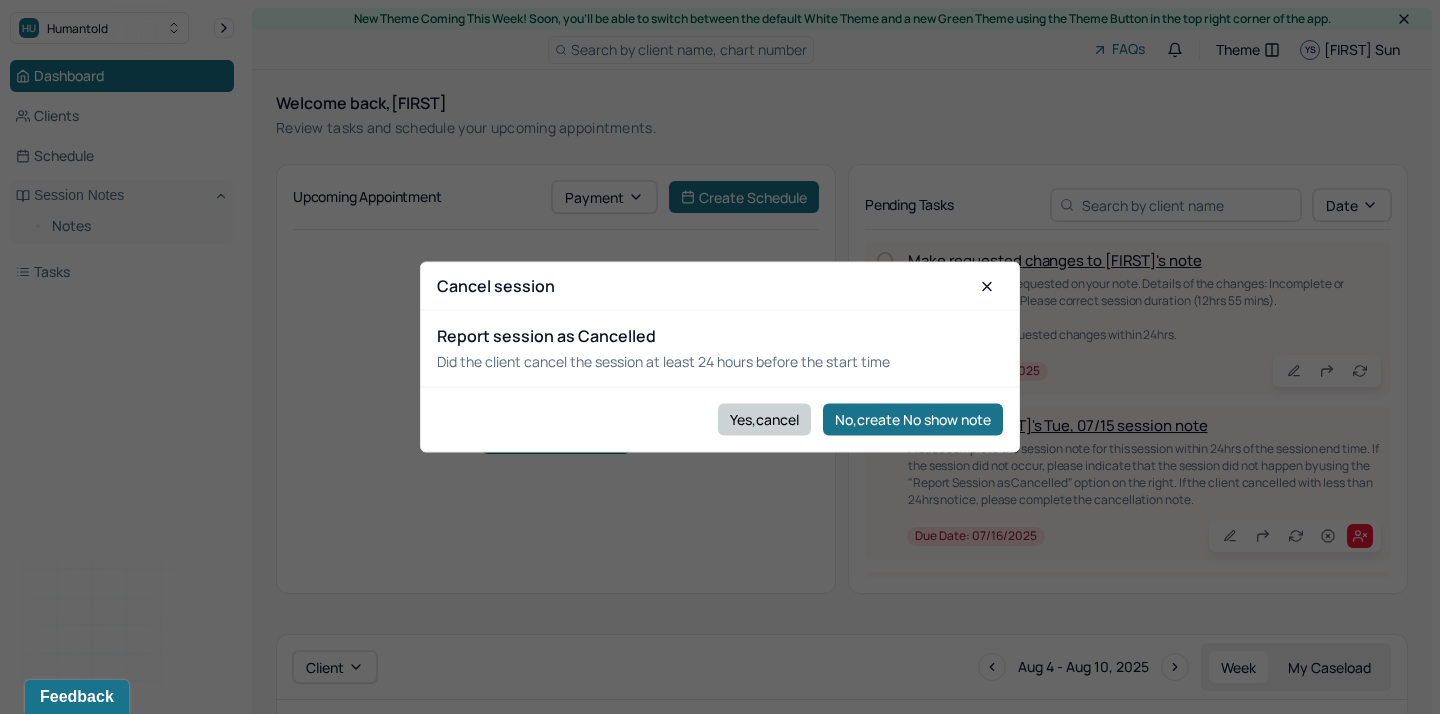 click on "Yes,cancel" at bounding box center (764, 419) 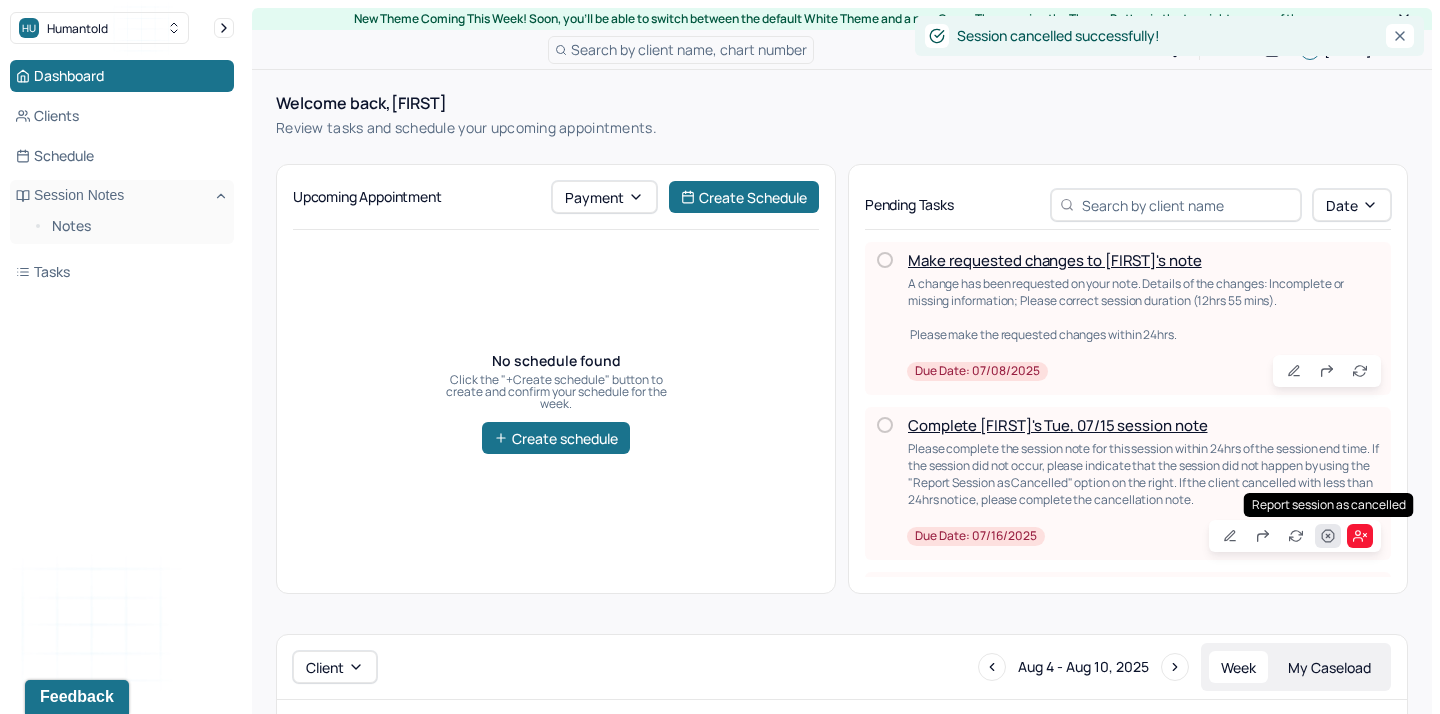 click 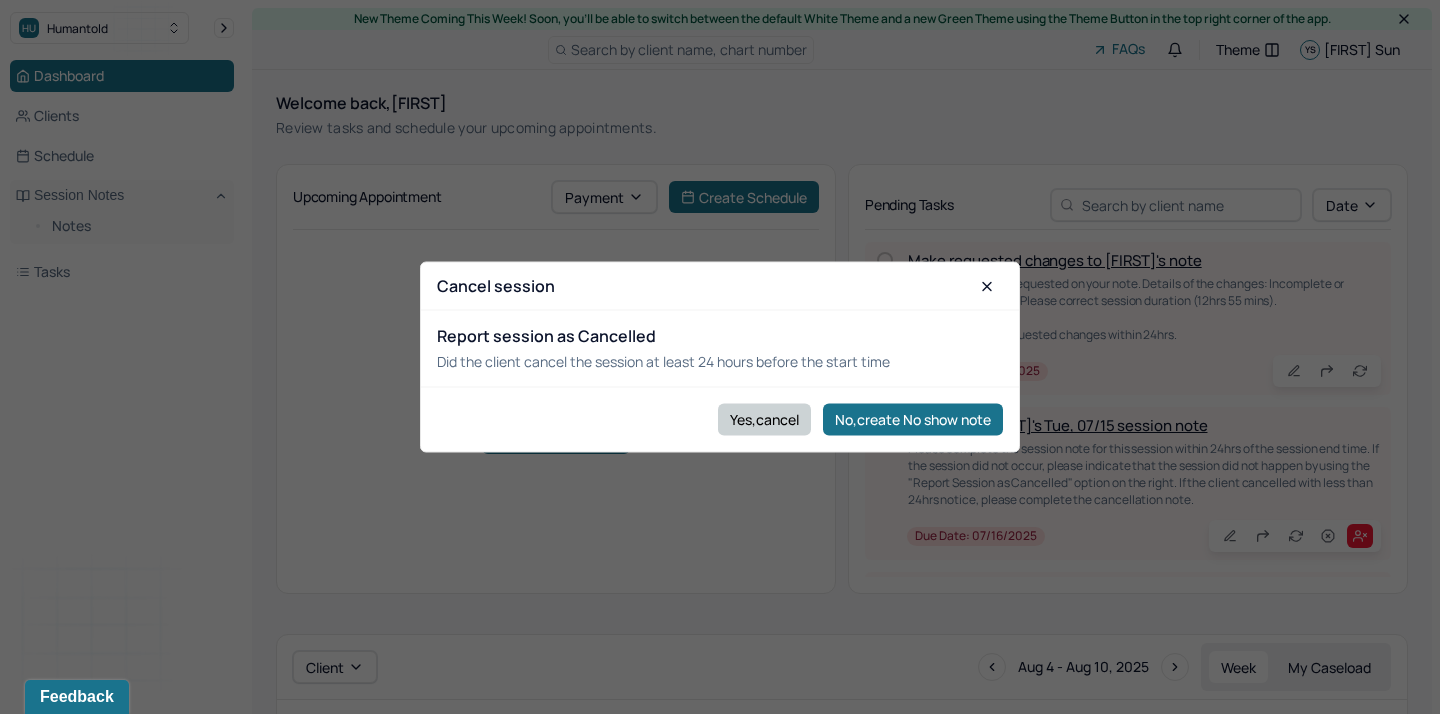 click on "Yes,cancel" at bounding box center [764, 419] 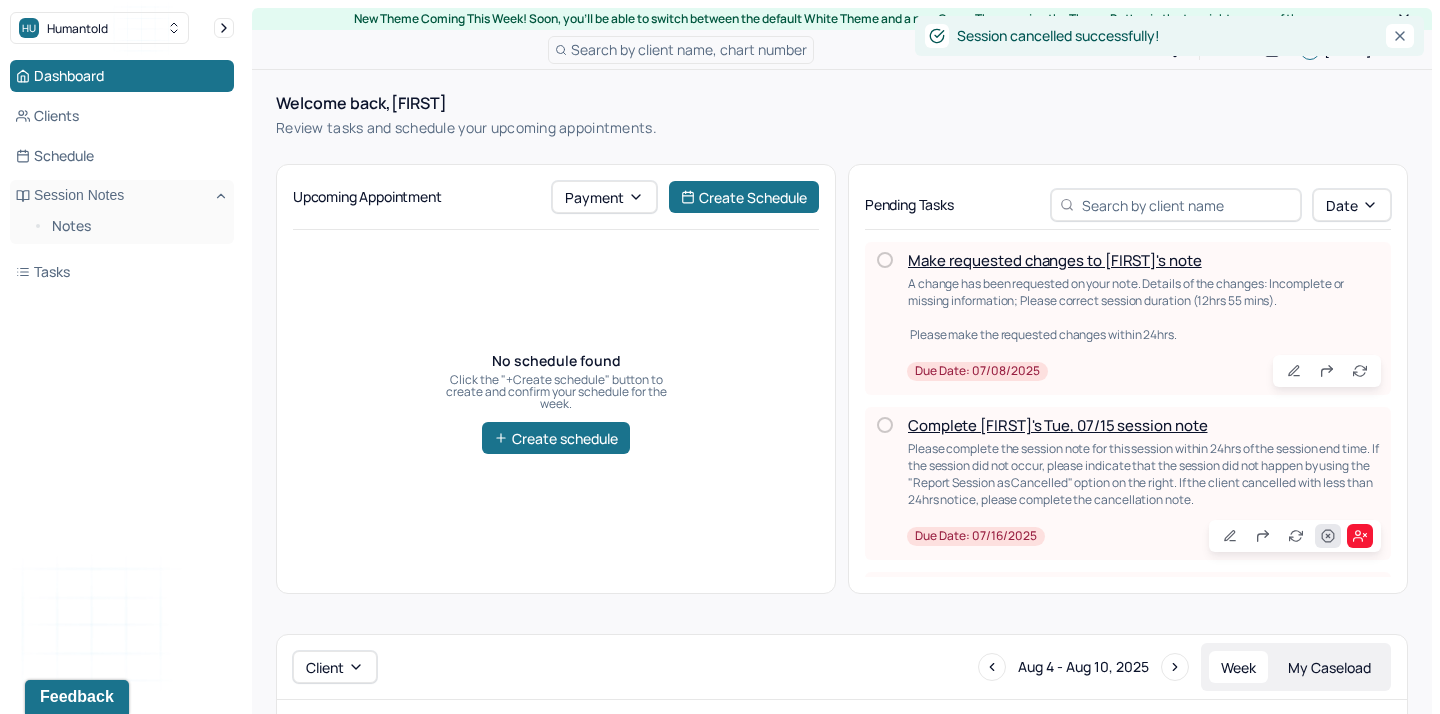 click 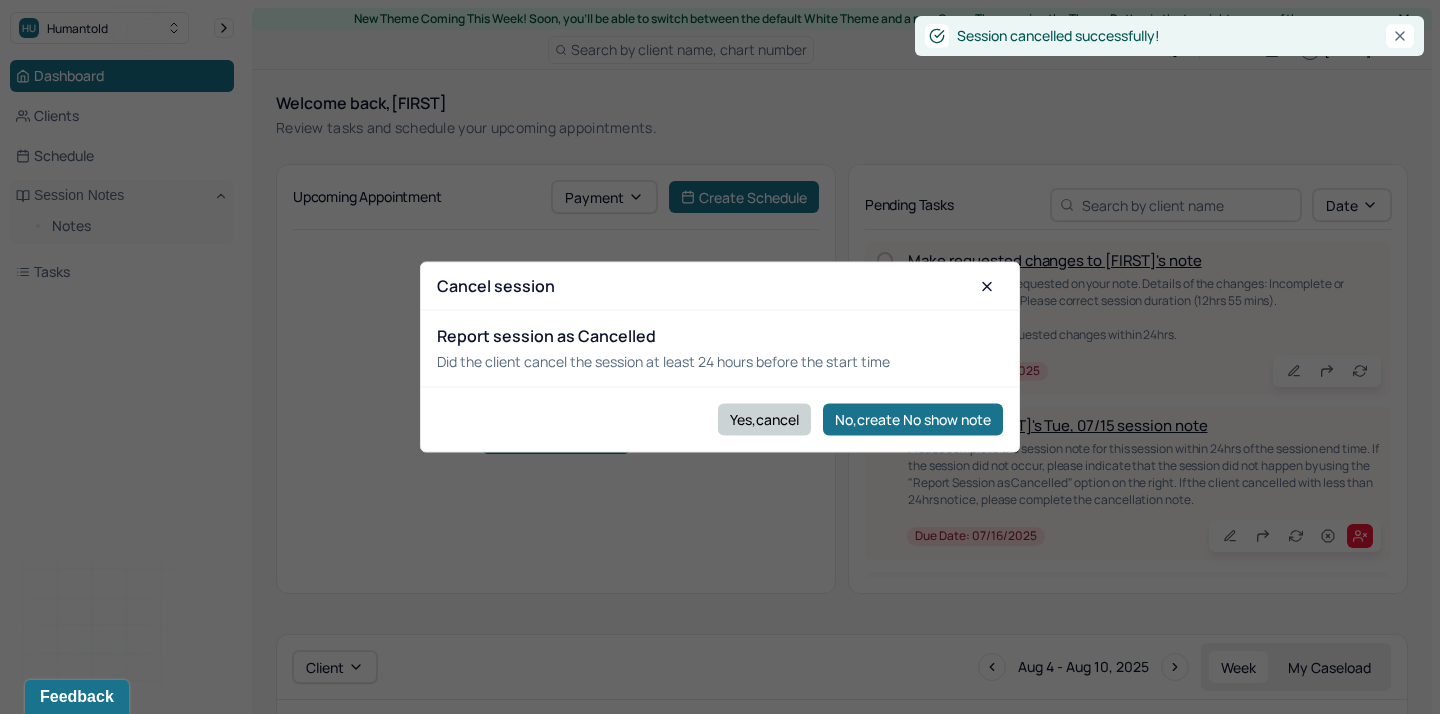 click on "Yes,cancel" at bounding box center (764, 419) 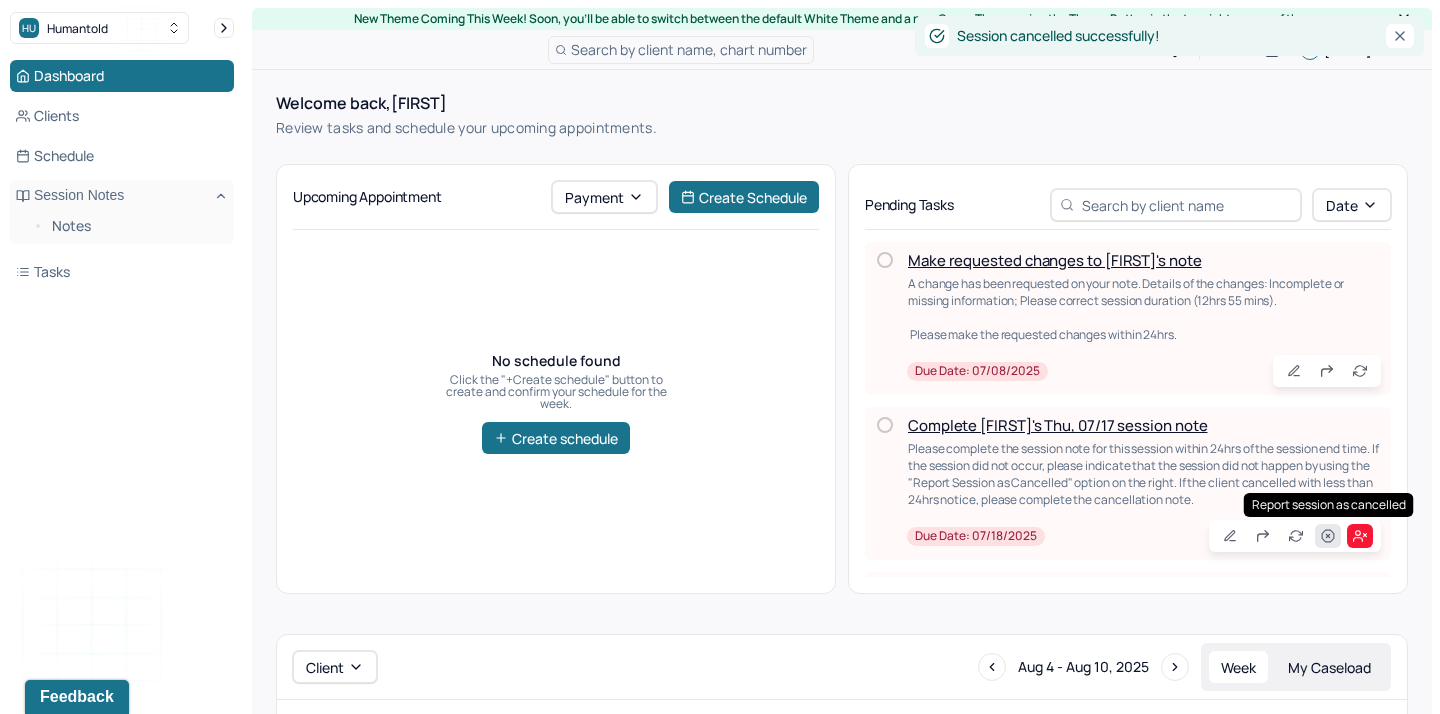 click 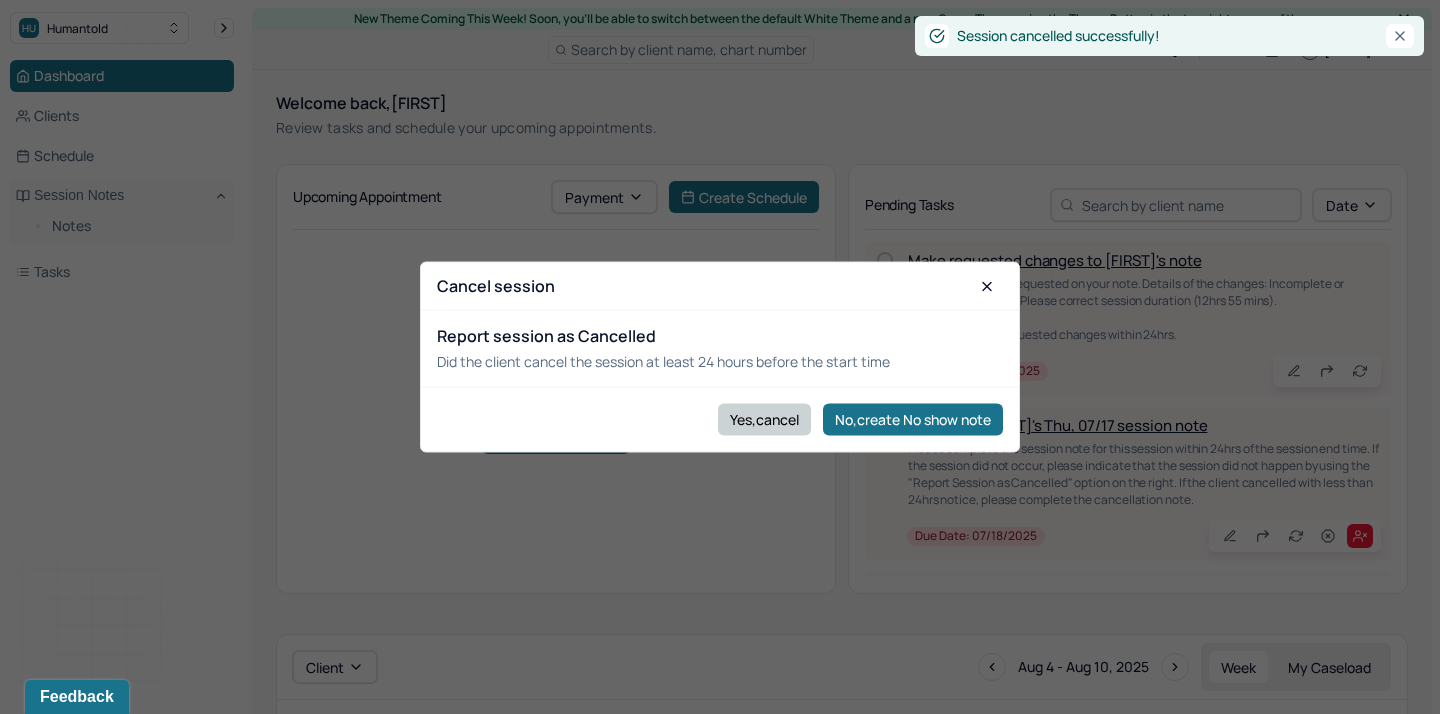 click on "Yes,cancel" at bounding box center [764, 419] 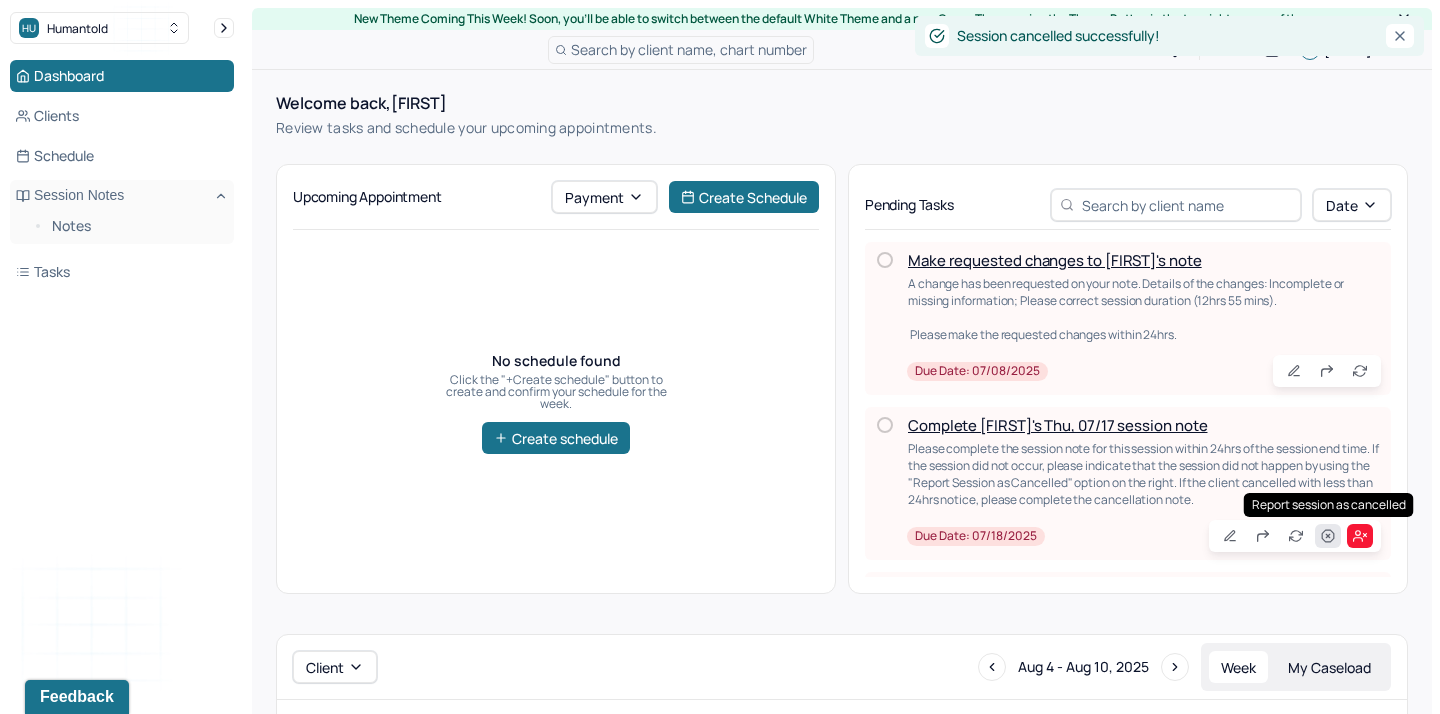click 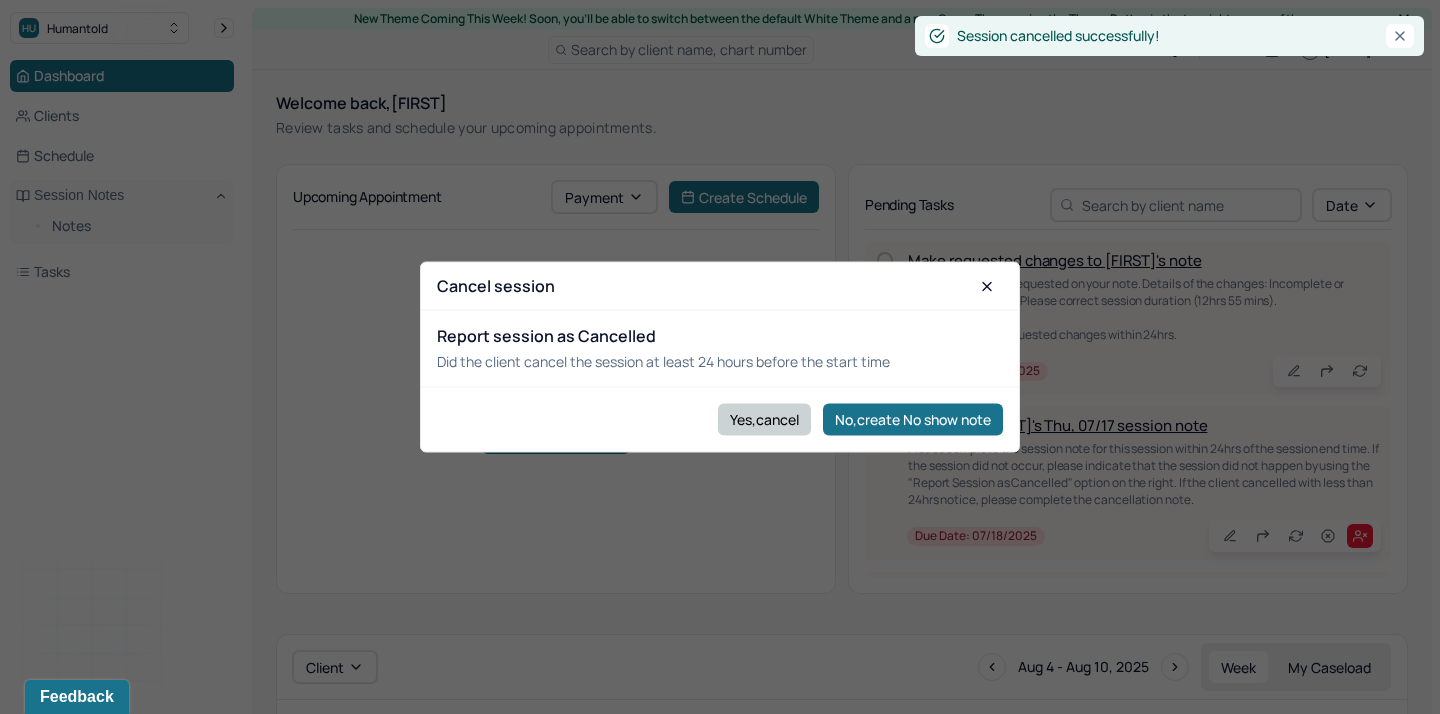 click on "Yes,cancel" at bounding box center [764, 419] 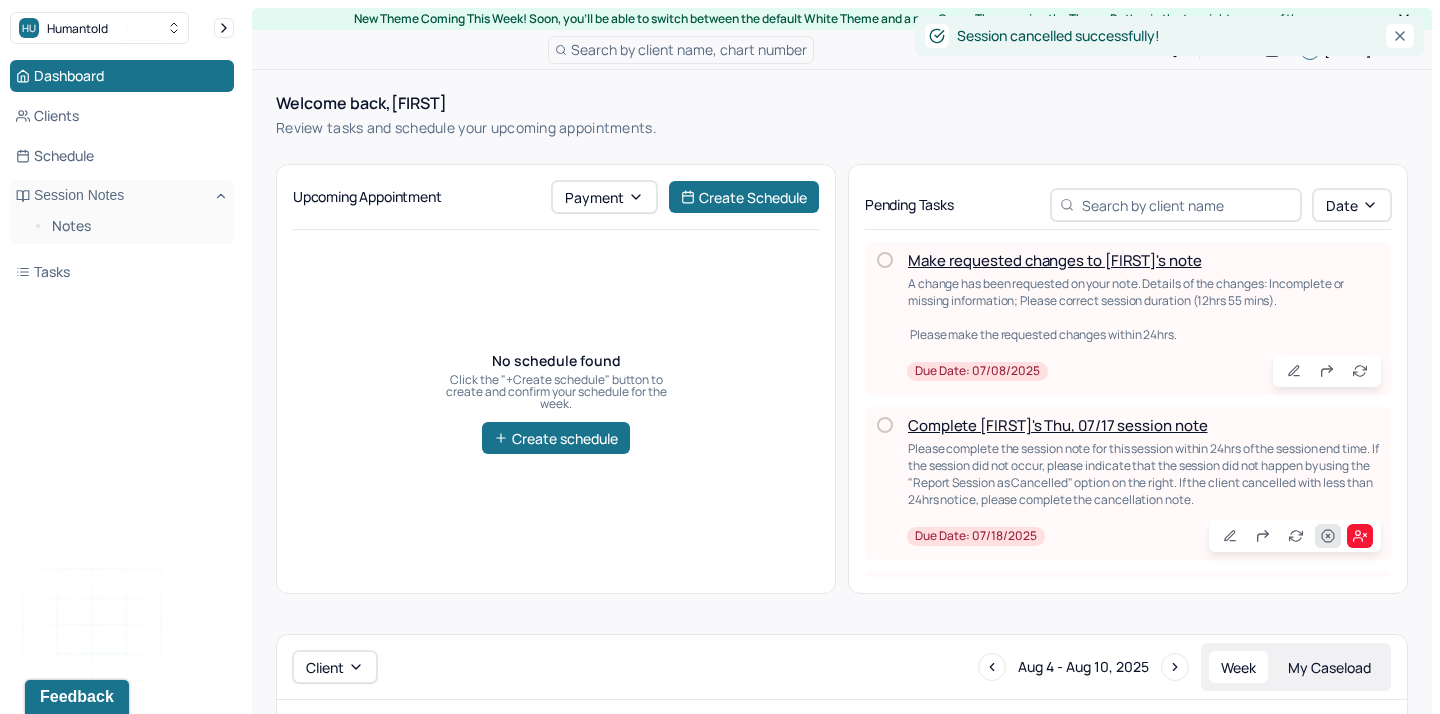 click 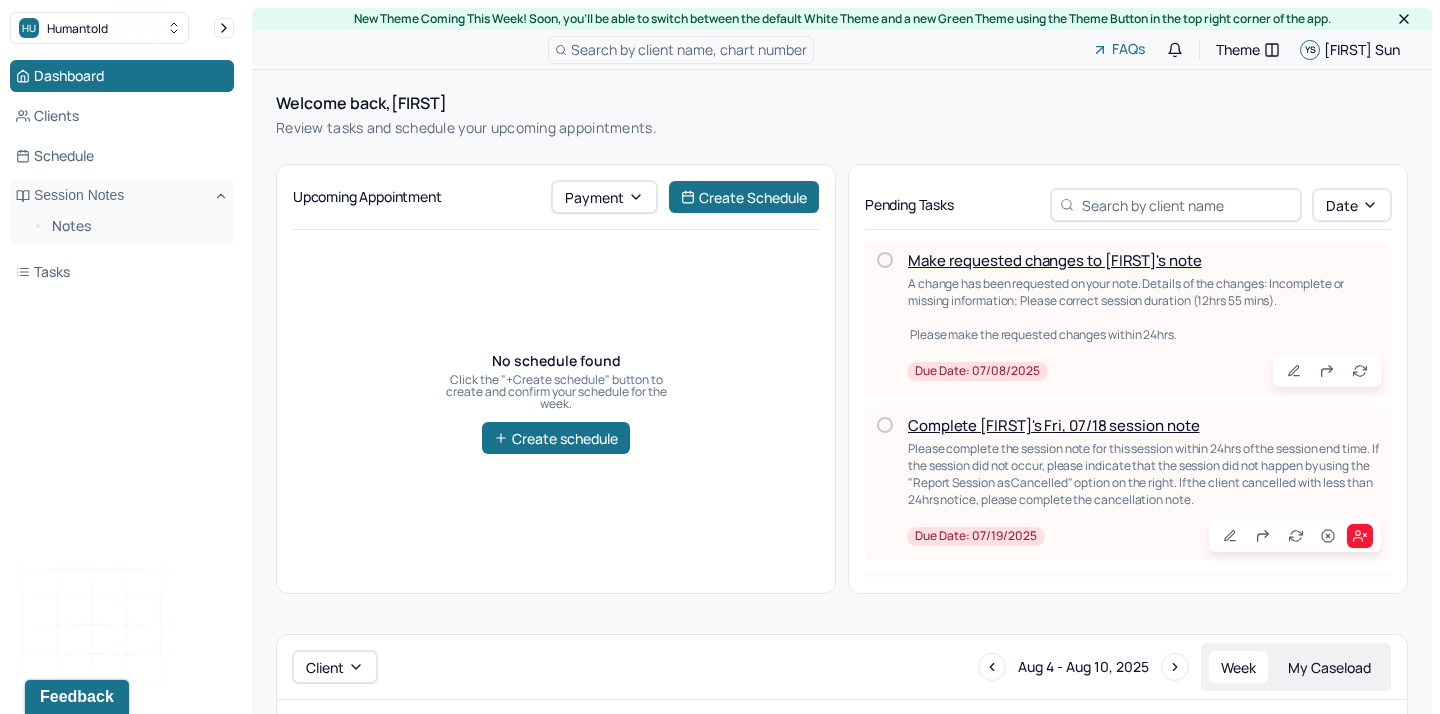 click on "No schedule found Click the "+Create schedule" button to create and confirm your schedule for the week. Create schedule" at bounding box center (556, 403) 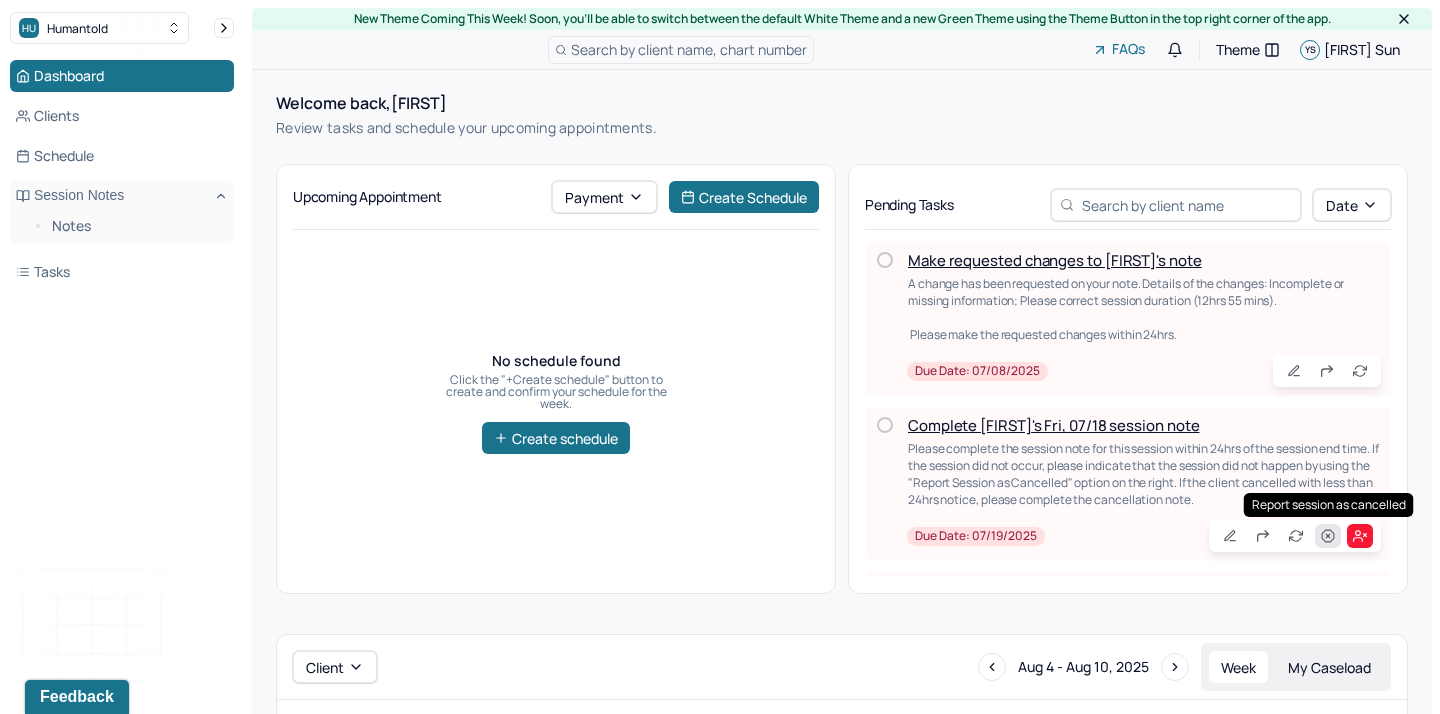 click 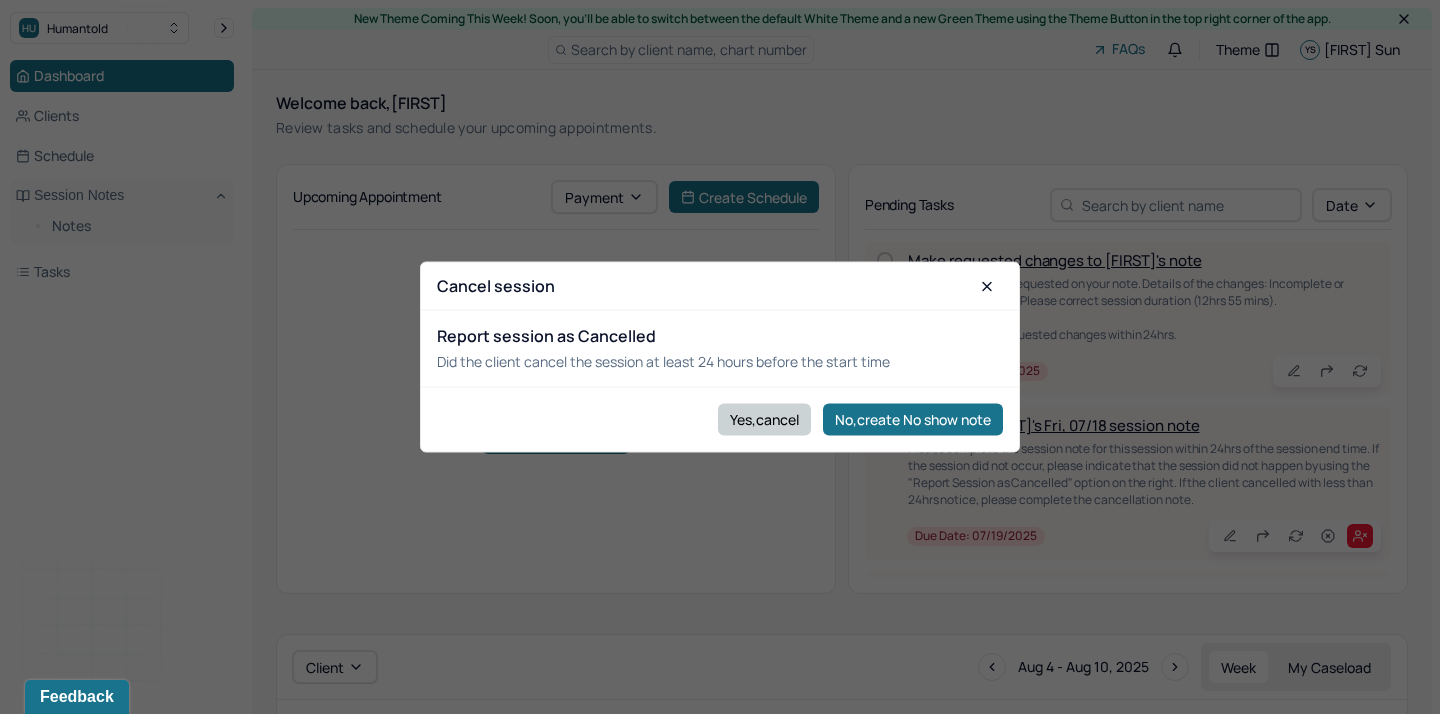 click on "Yes,cancel" at bounding box center (764, 419) 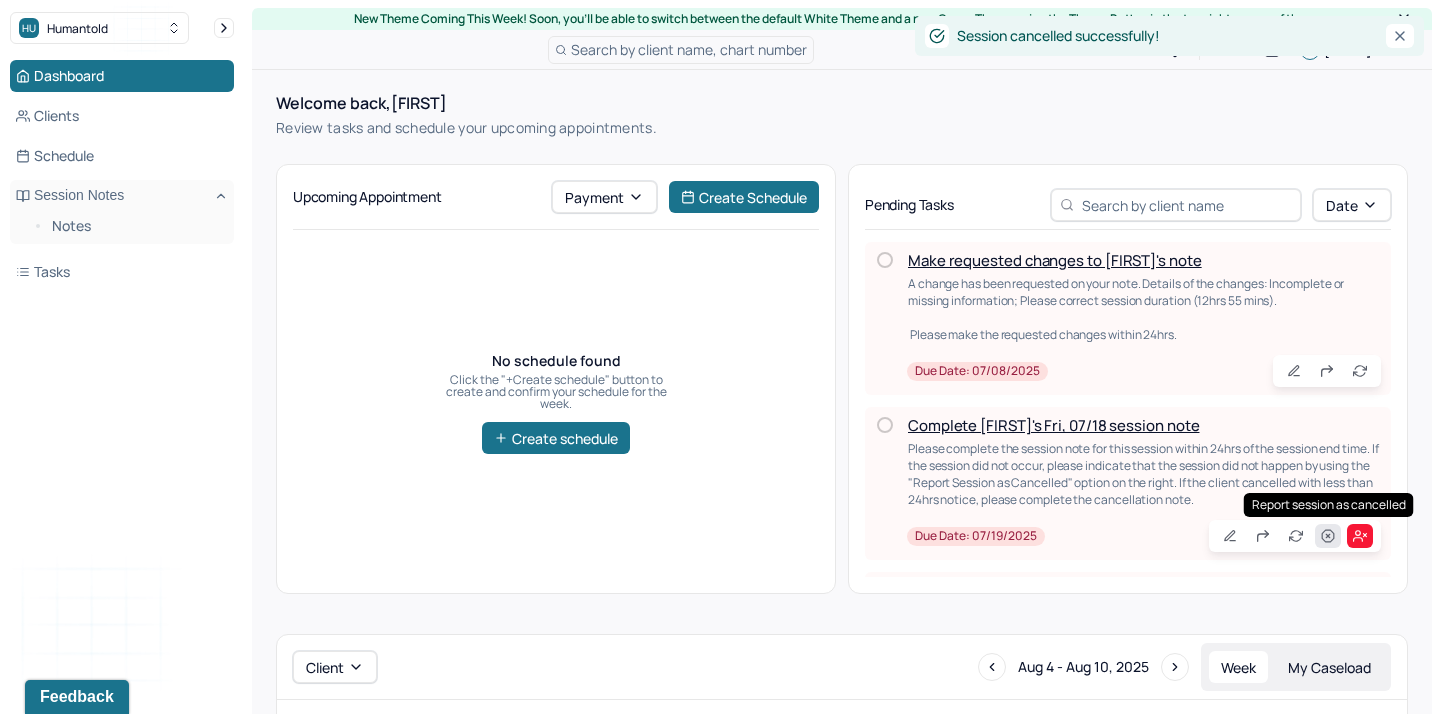 click 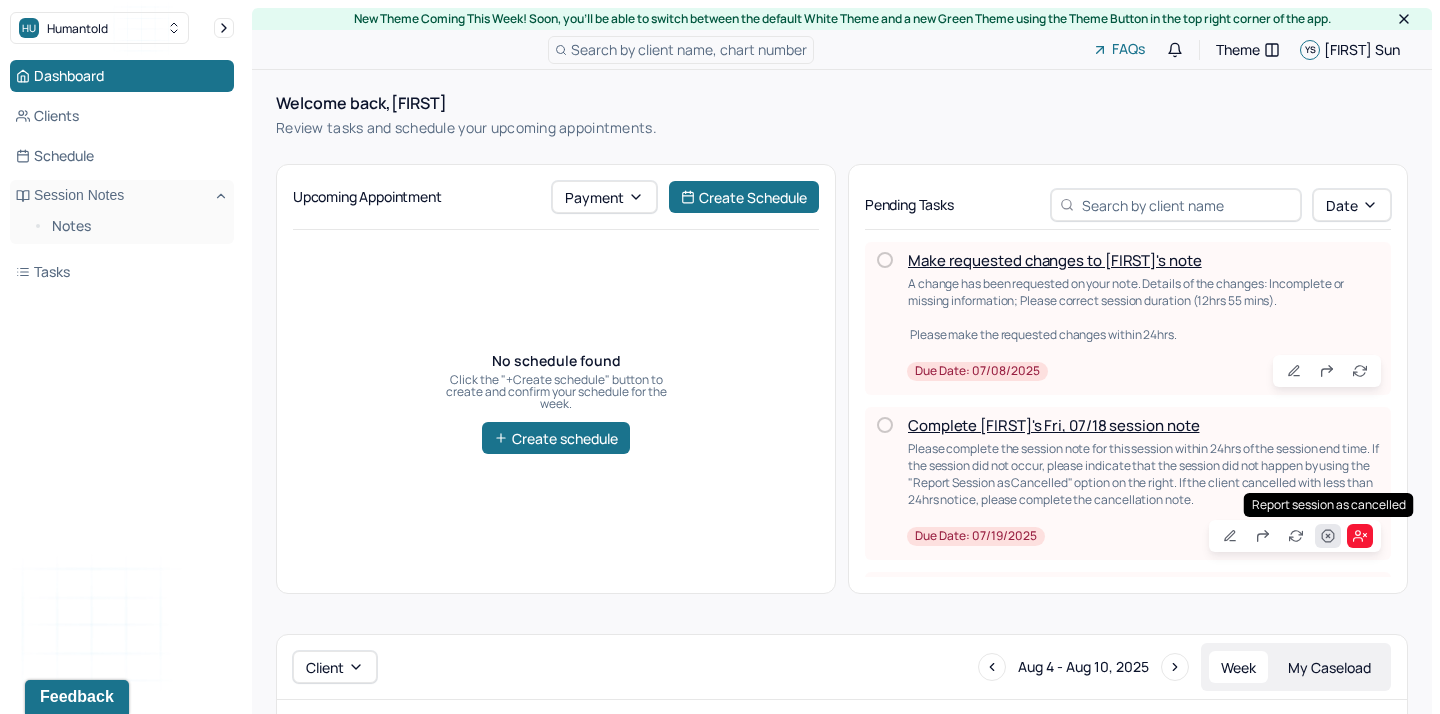 click 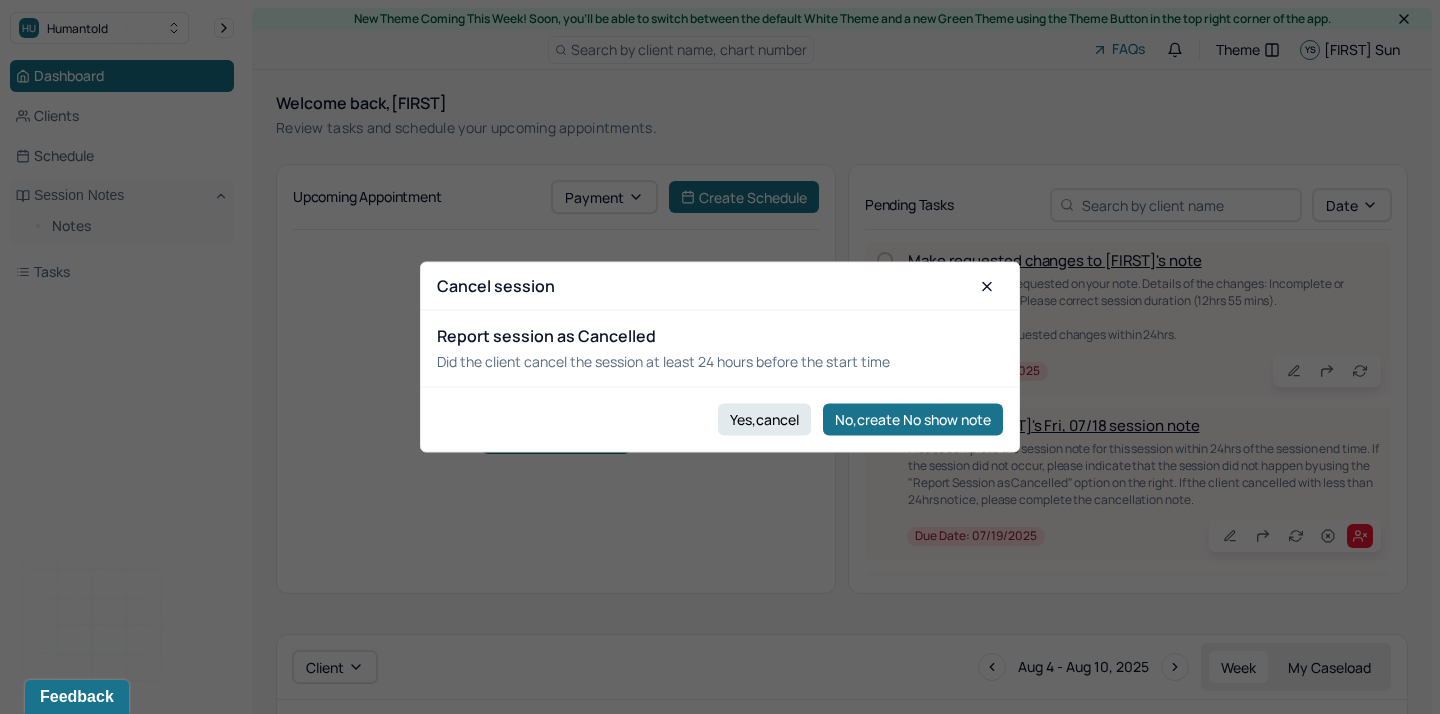 click on "Yes,cancel No,create No show note" at bounding box center [720, 418] 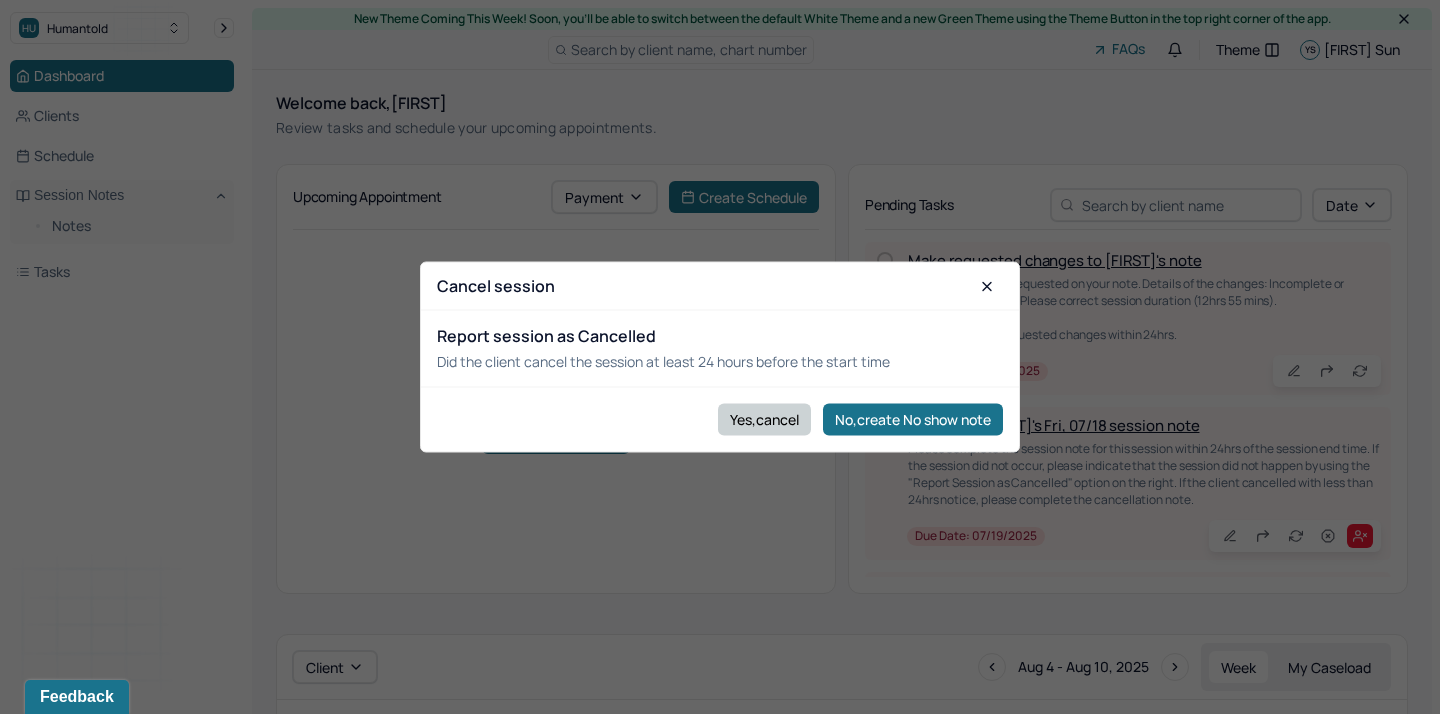 click on "Yes,cancel" at bounding box center (764, 419) 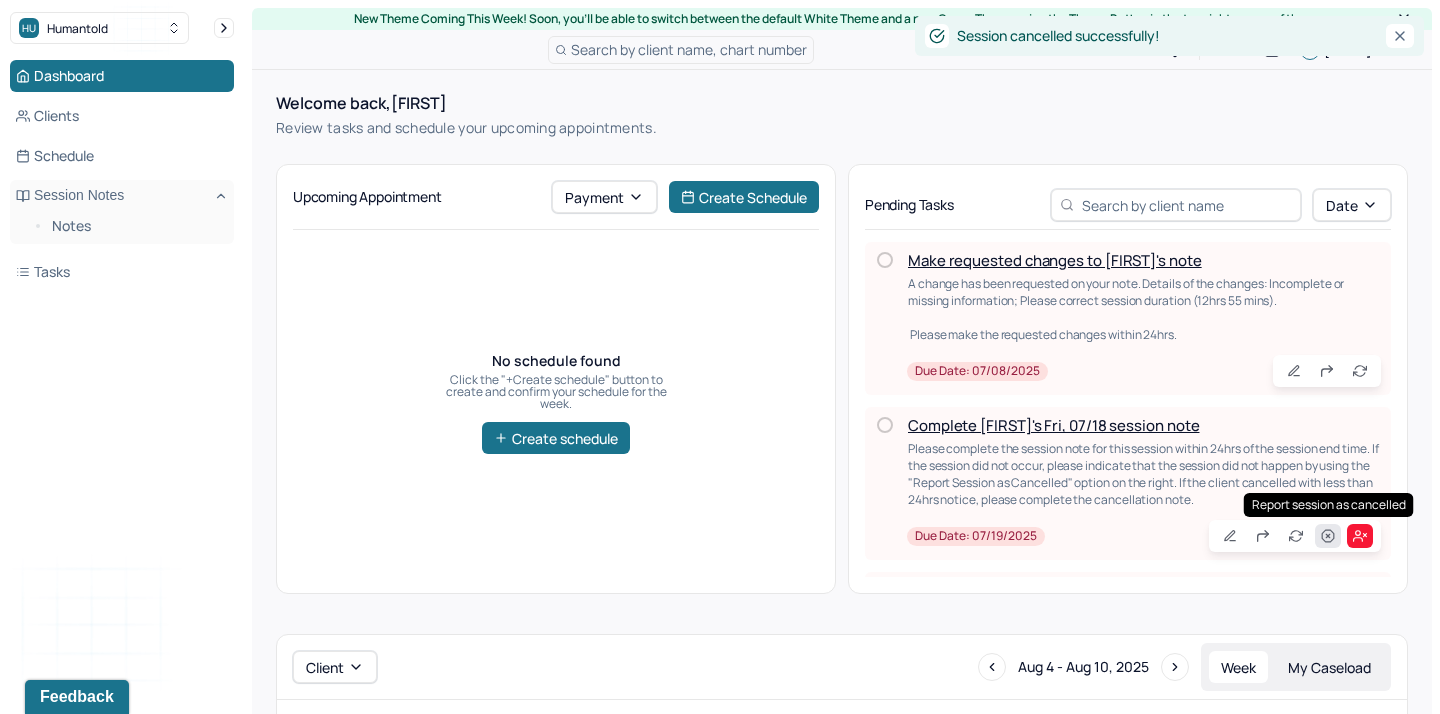 click 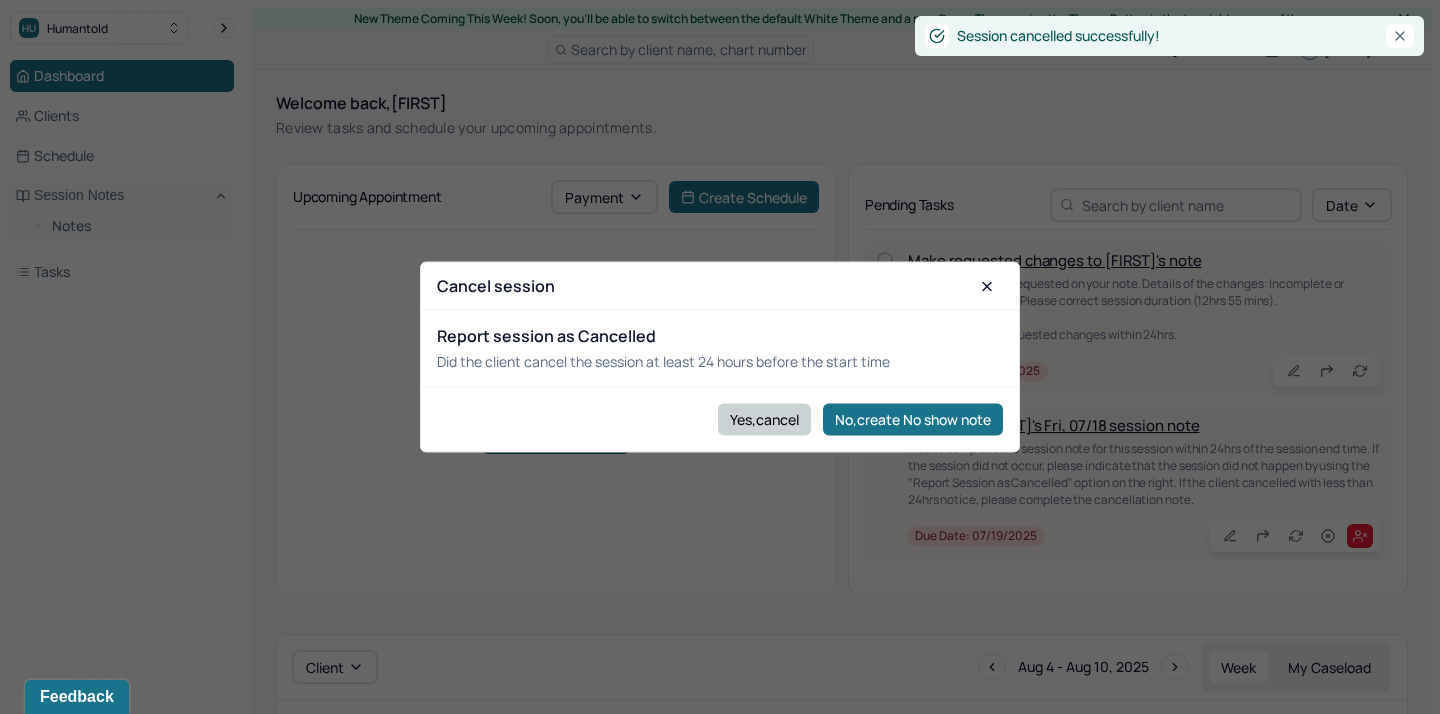 click on "Yes,cancel" at bounding box center (764, 419) 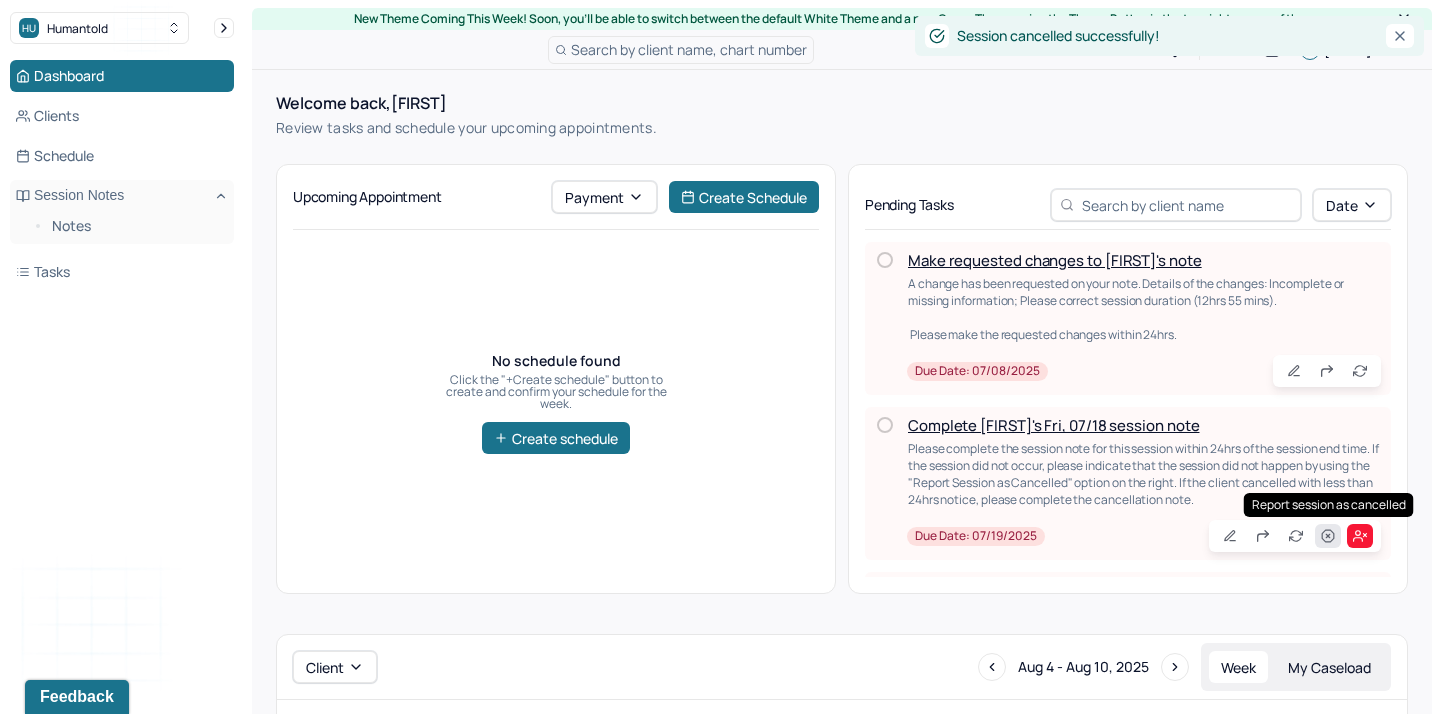 click 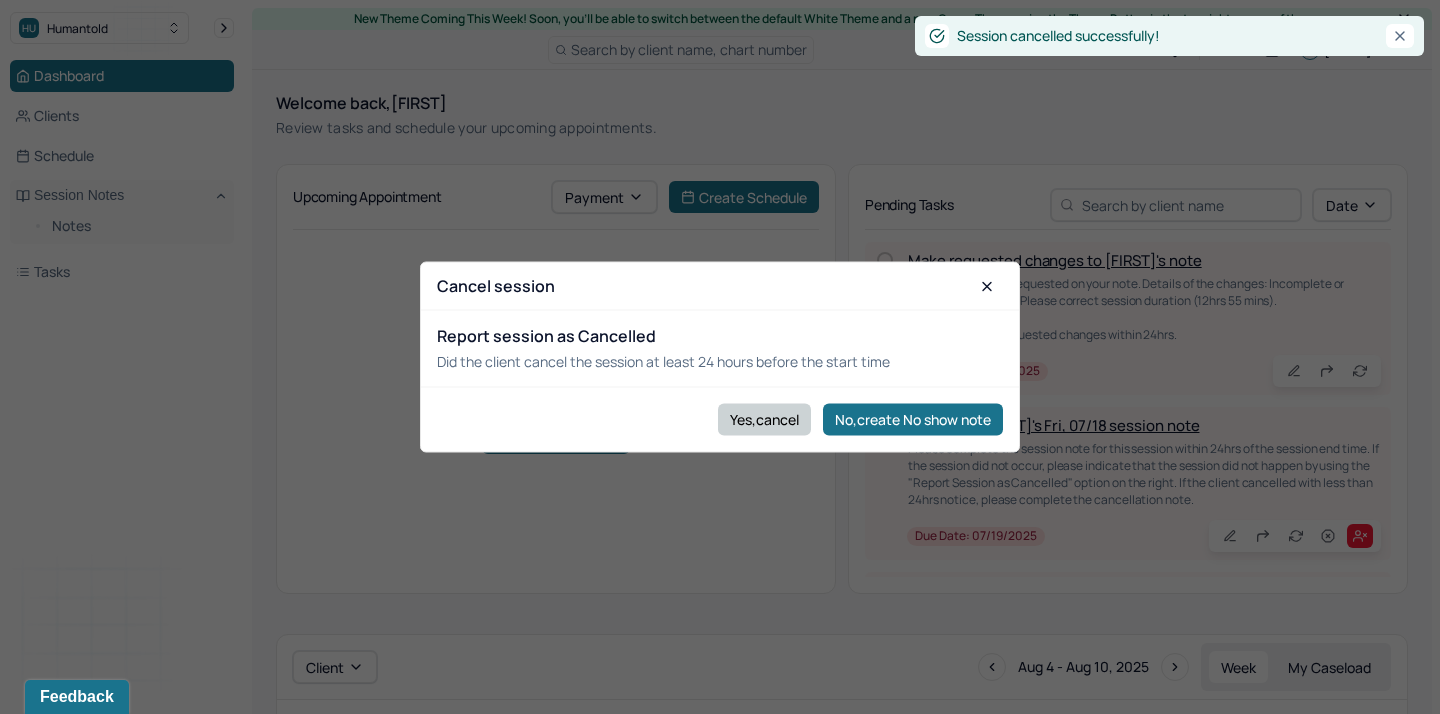 click on "Yes,cancel" at bounding box center (764, 419) 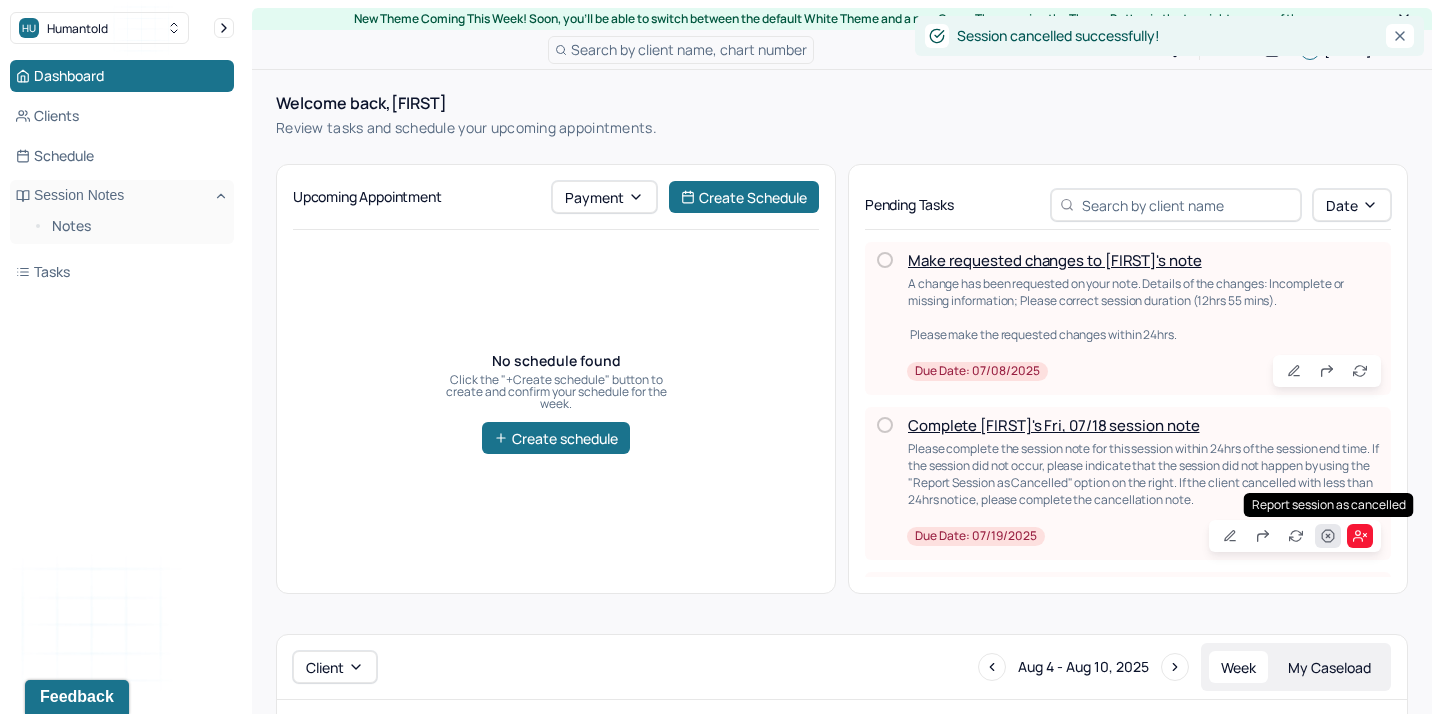 click 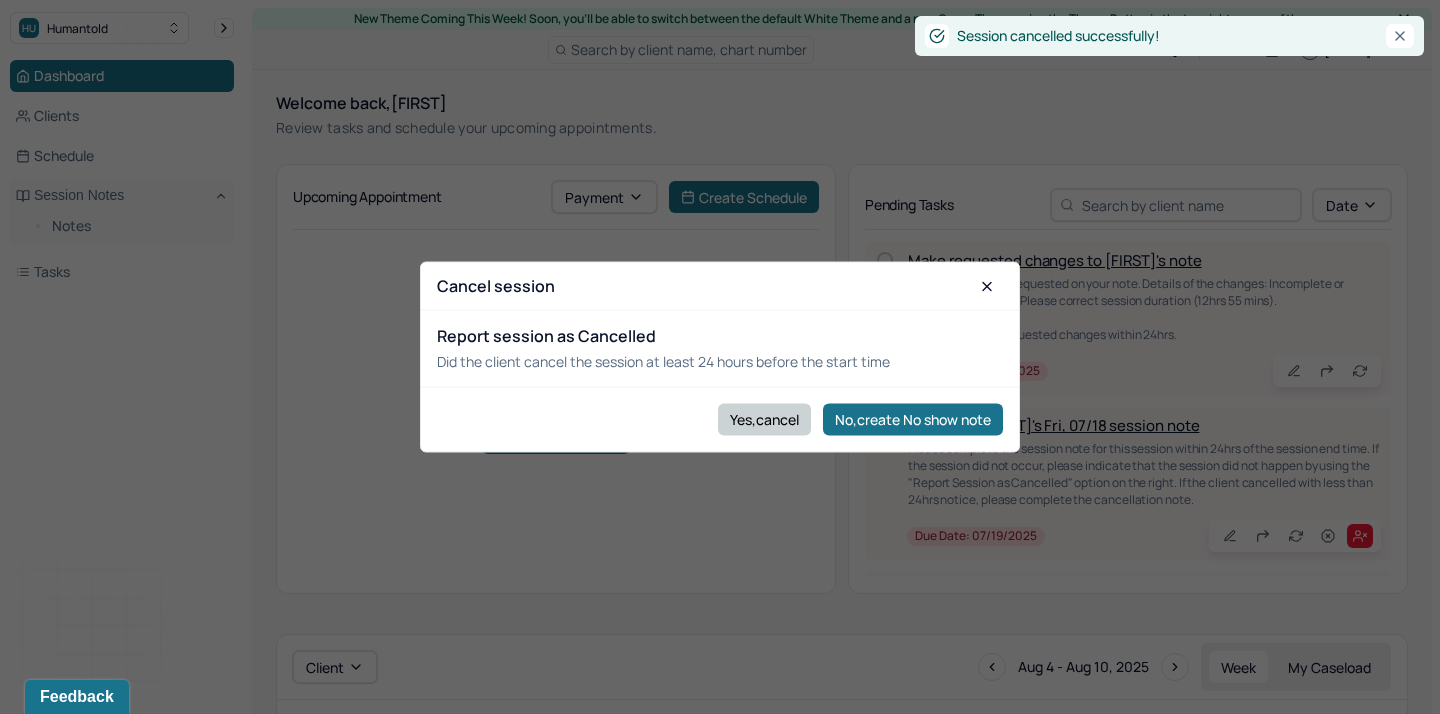 click on "Yes,cancel" at bounding box center (764, 419) 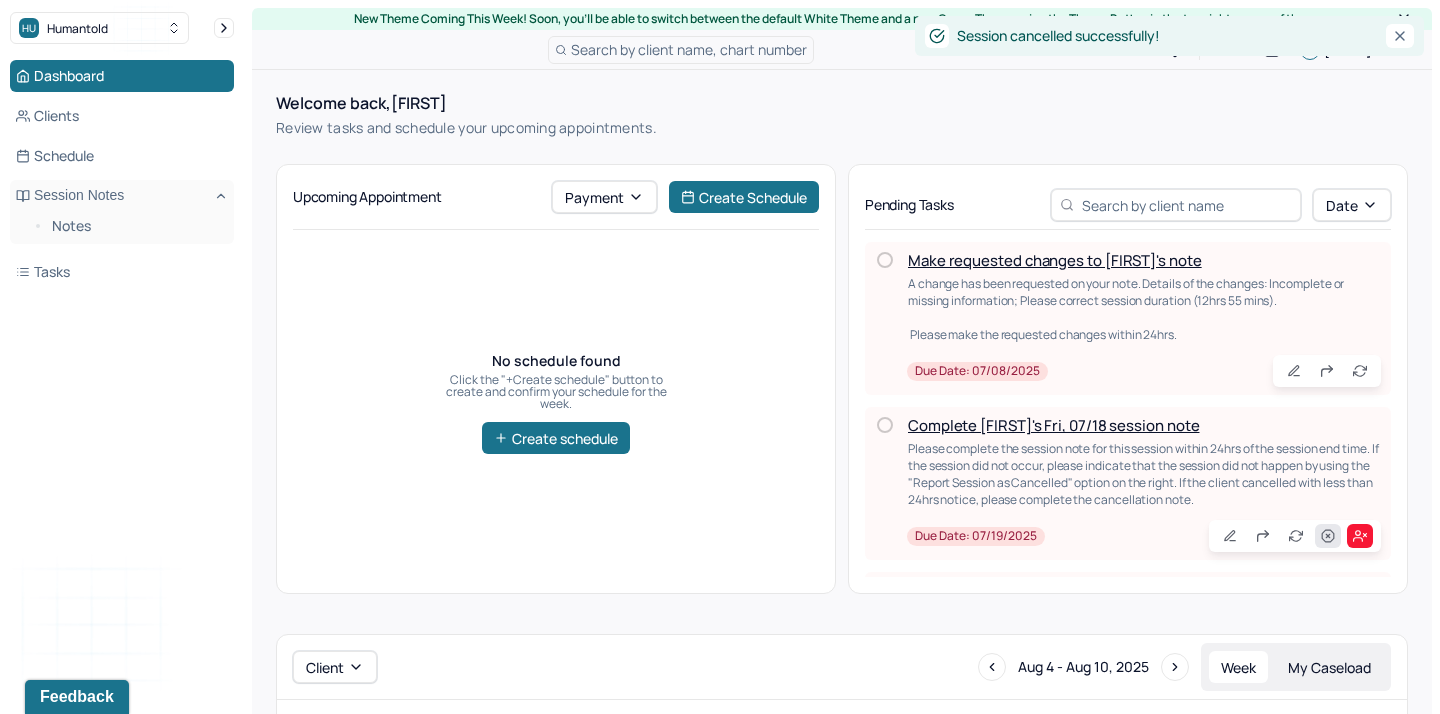 click 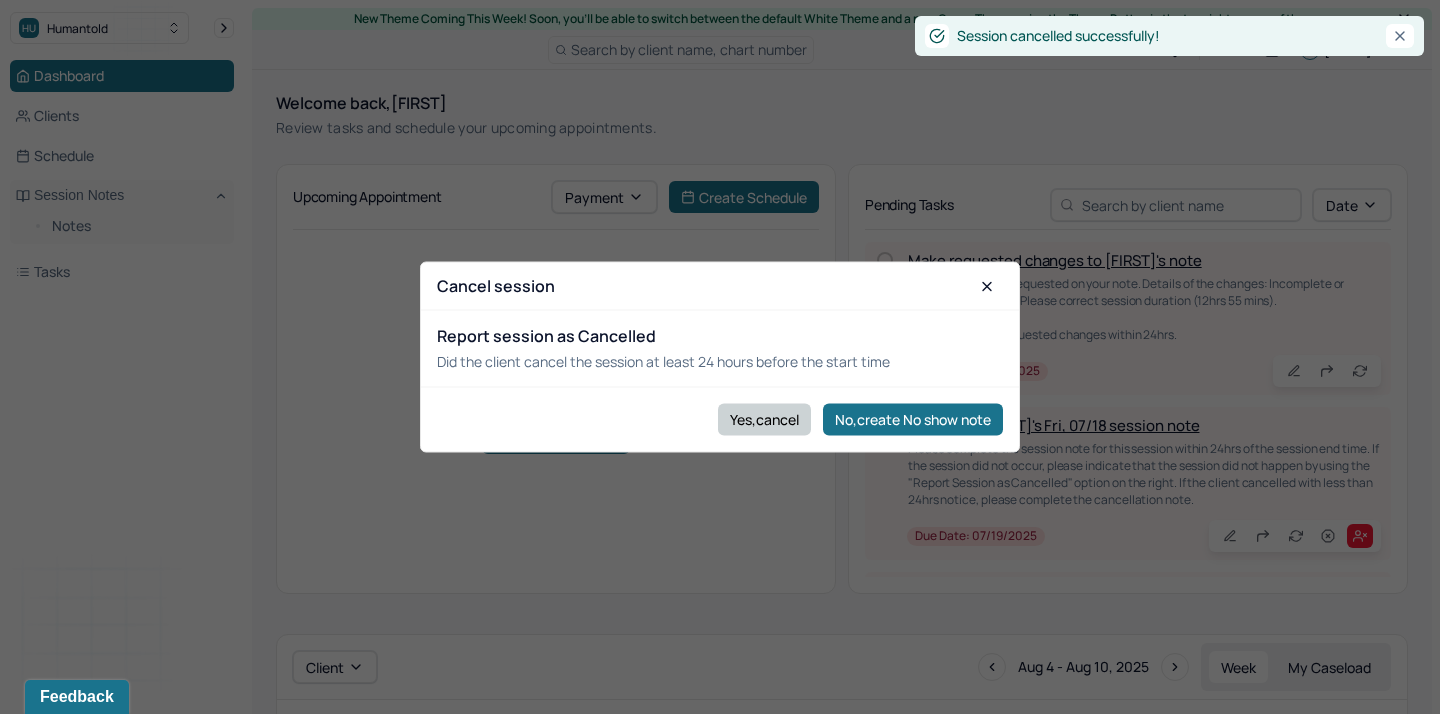 click on "Yes,cancel" at bounding box center [764, 419] 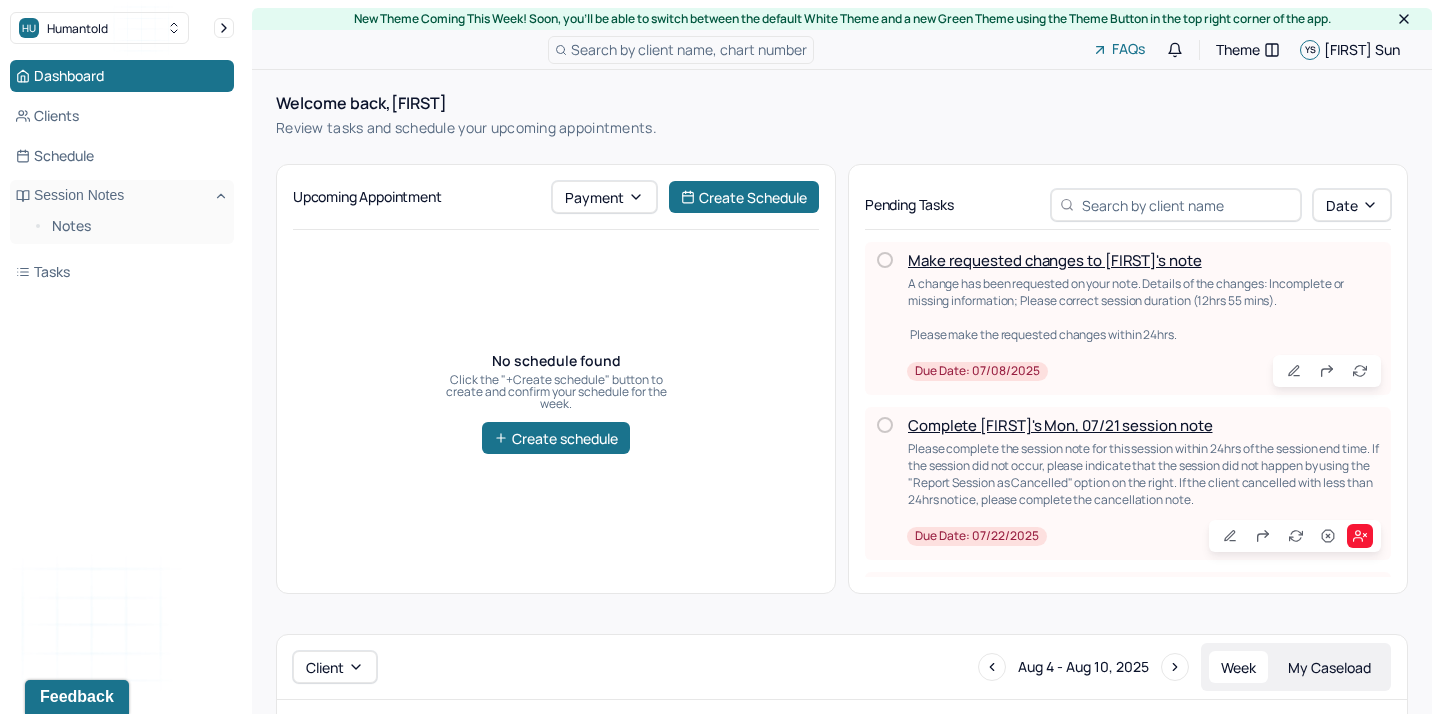 scroll, scrollTop: 250, scrollLeft: 0, axis: vertical 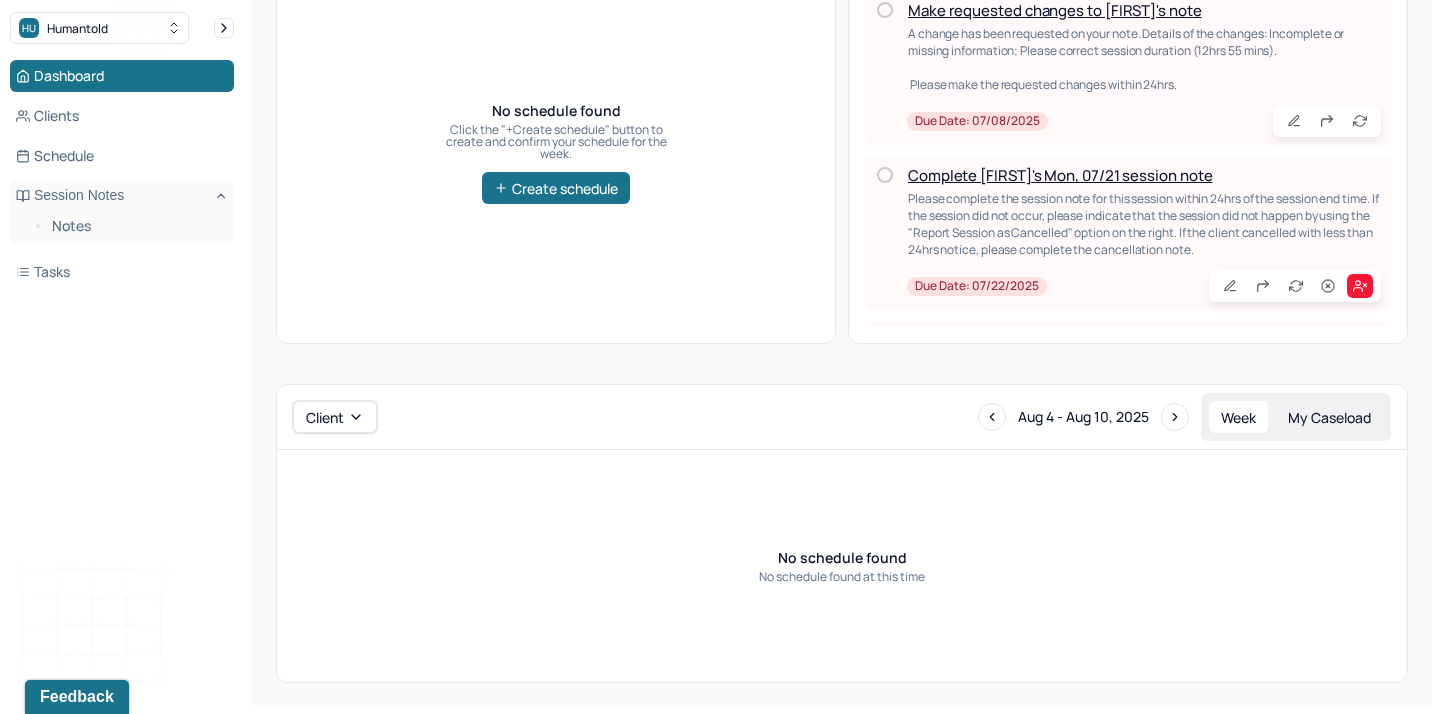 click on "My Caseload" at bounding box center (1329, 417) 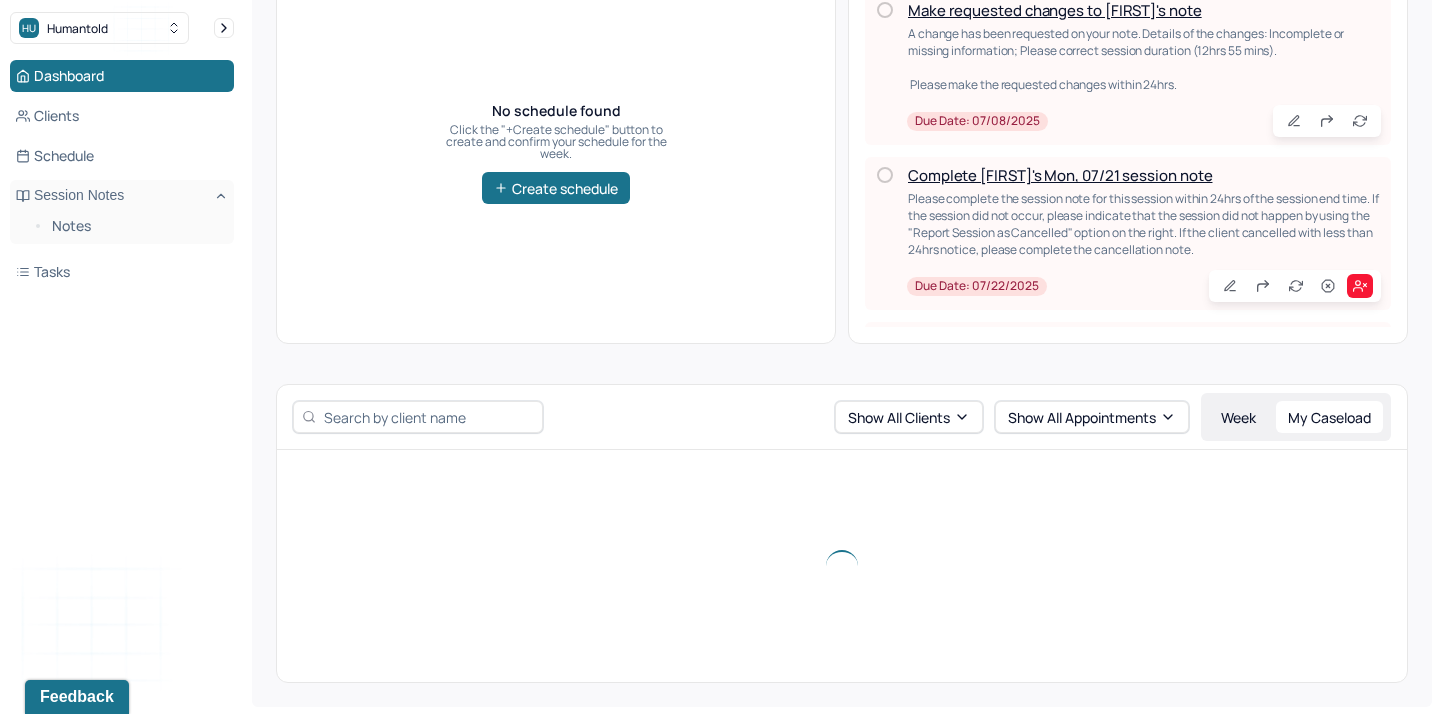 click on "My Caseload" at bounding box center [1329, 417] 